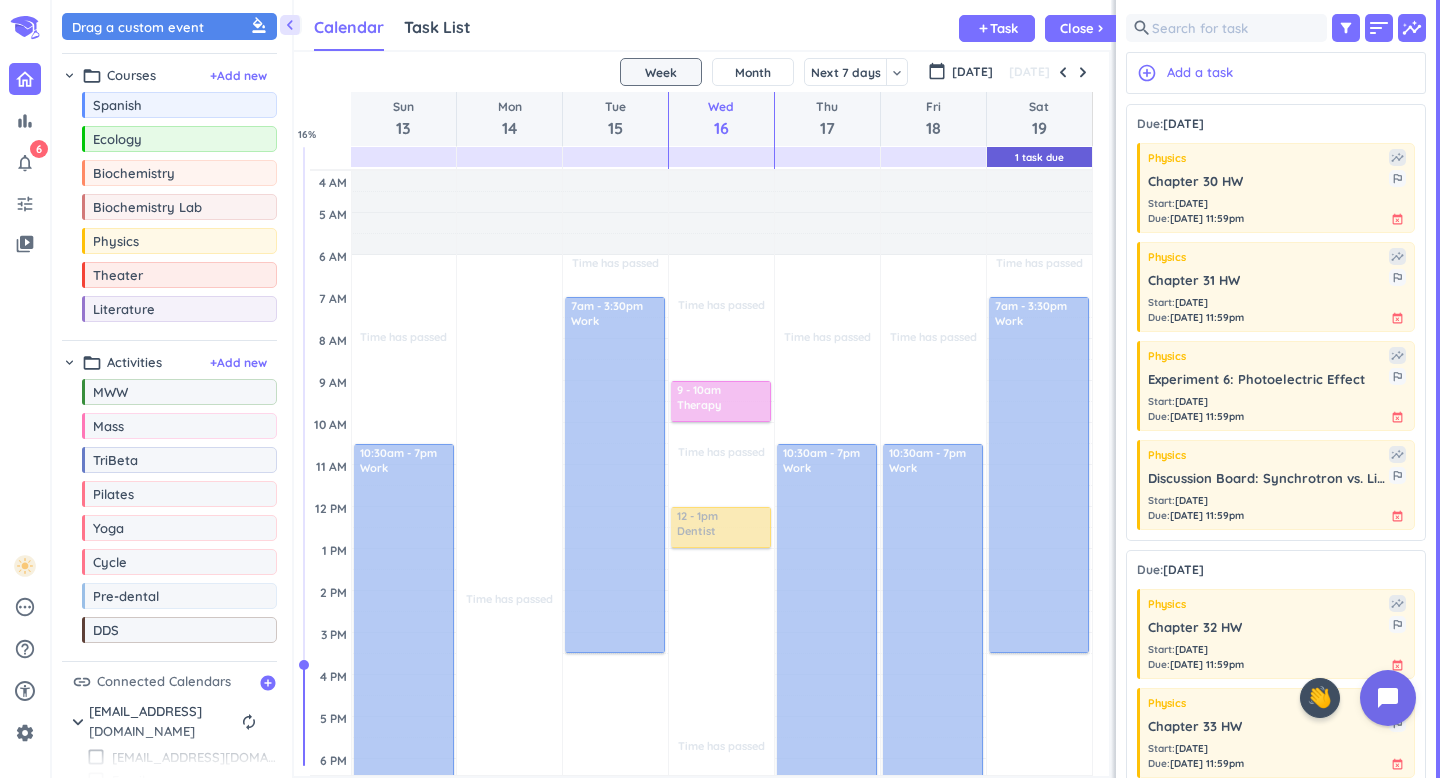 scroll, scrollTop: 0, scrollLeft: 0, axis: both 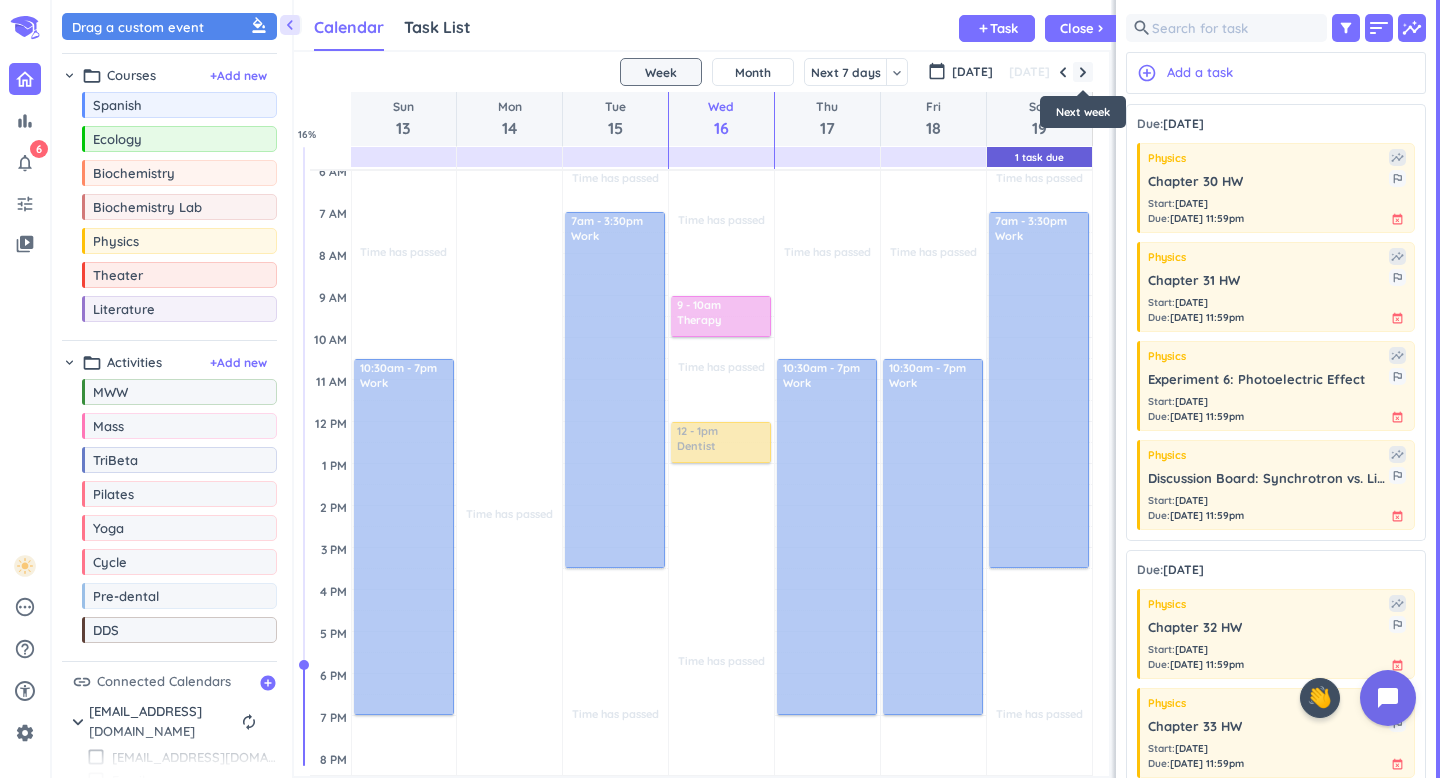 click at bounding box center (1083, 72) 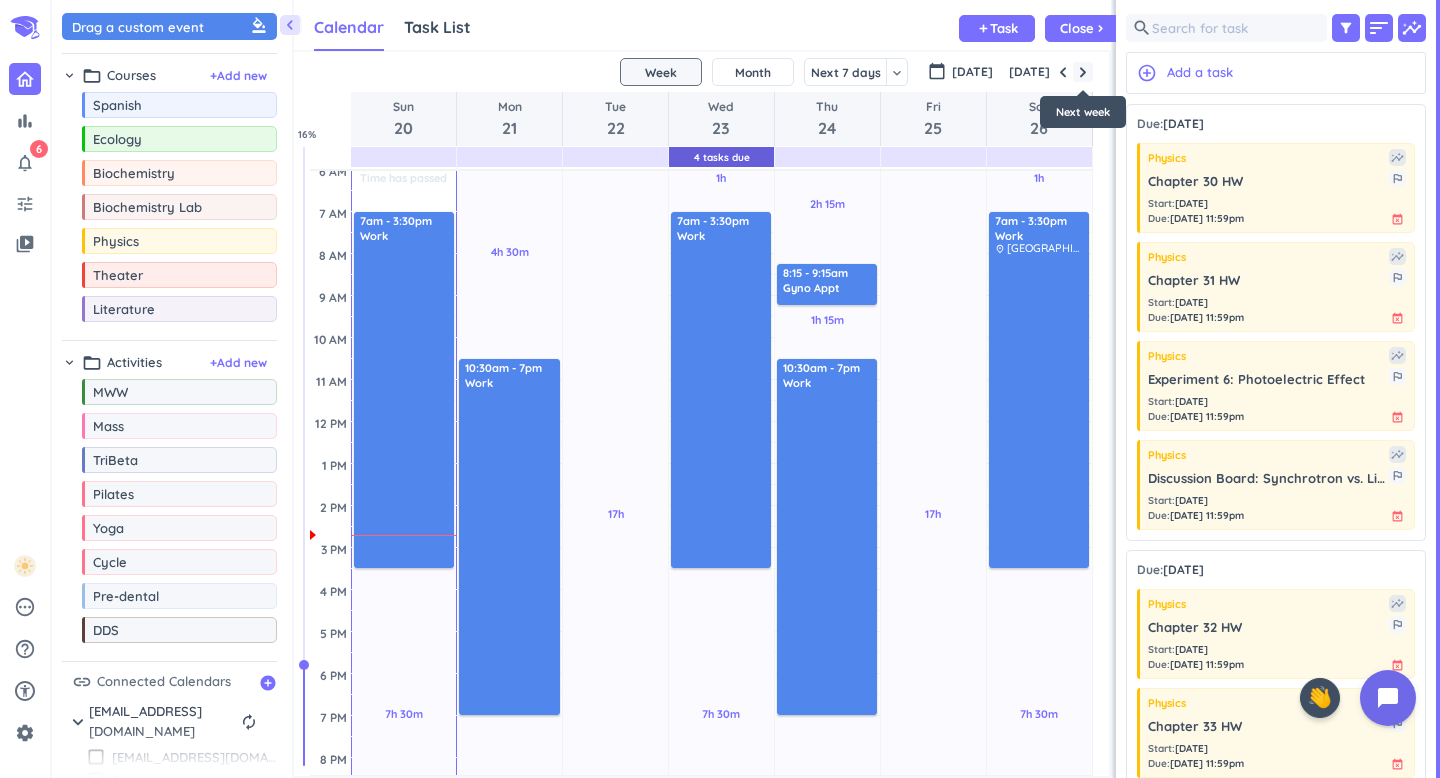 click at bounding box center [1083, 72] 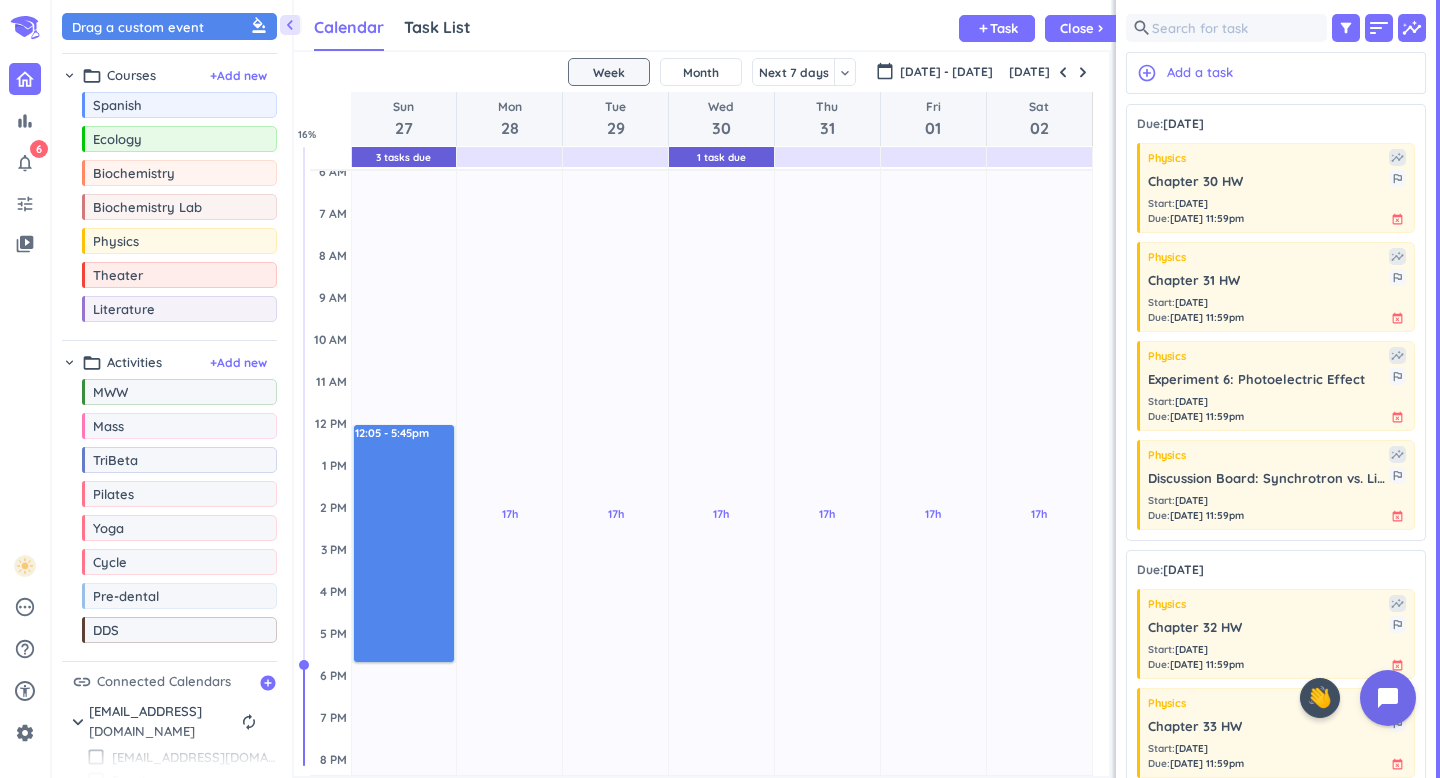 drag, startPoint x: 421, startPoint y: 427, endPoint x: 421, endPoint y: 662, distance: 235 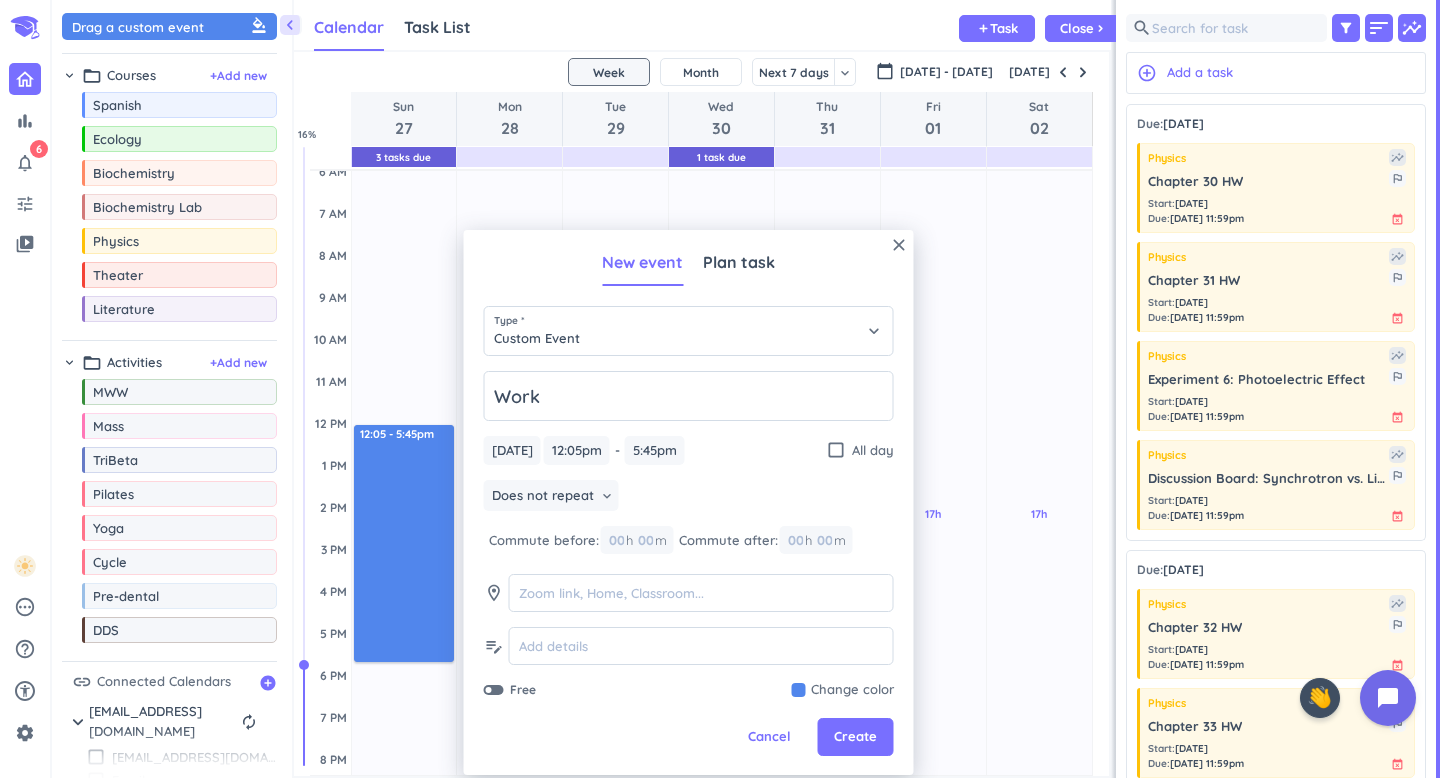 type on "Work" 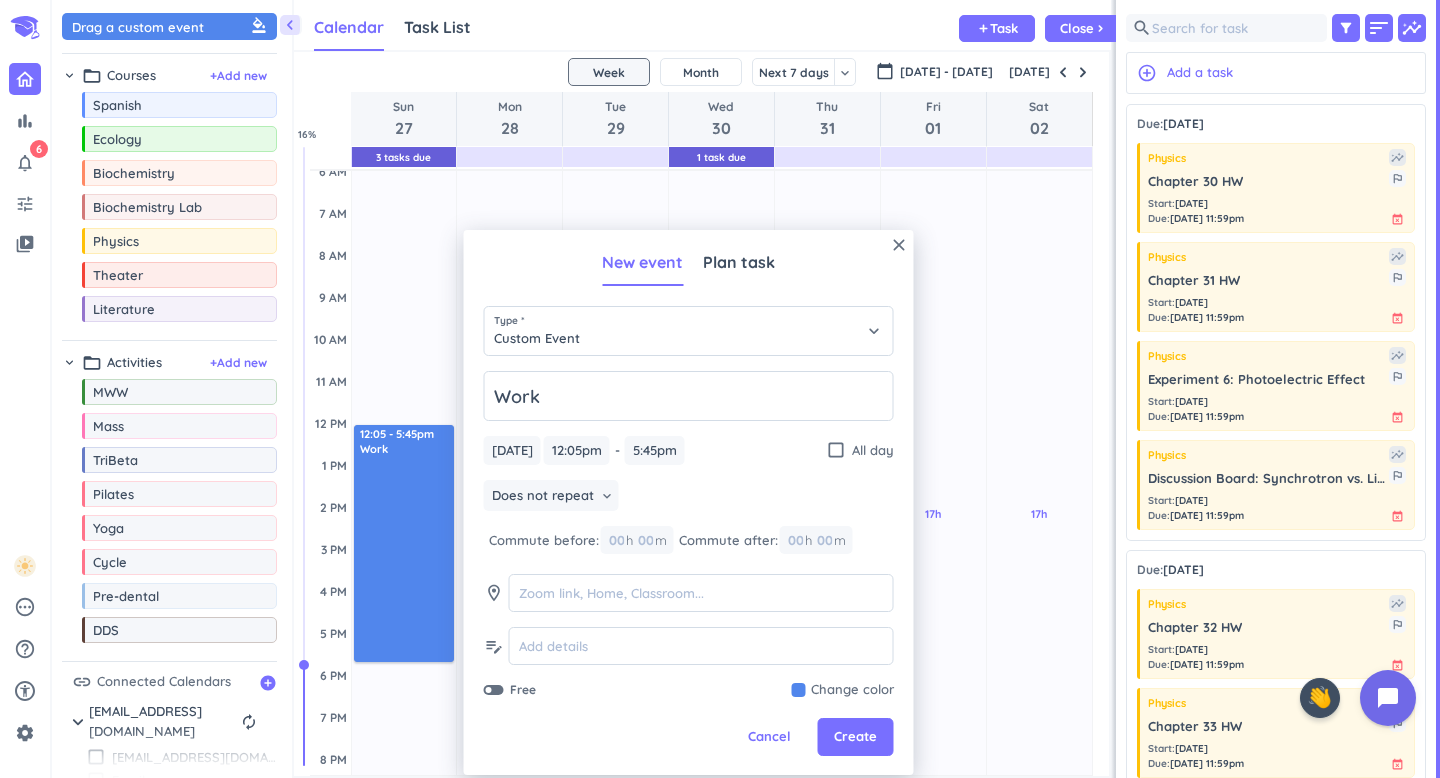 click on "Does not repeat keyboard_arrow_down" at bounding box center (689, 498) 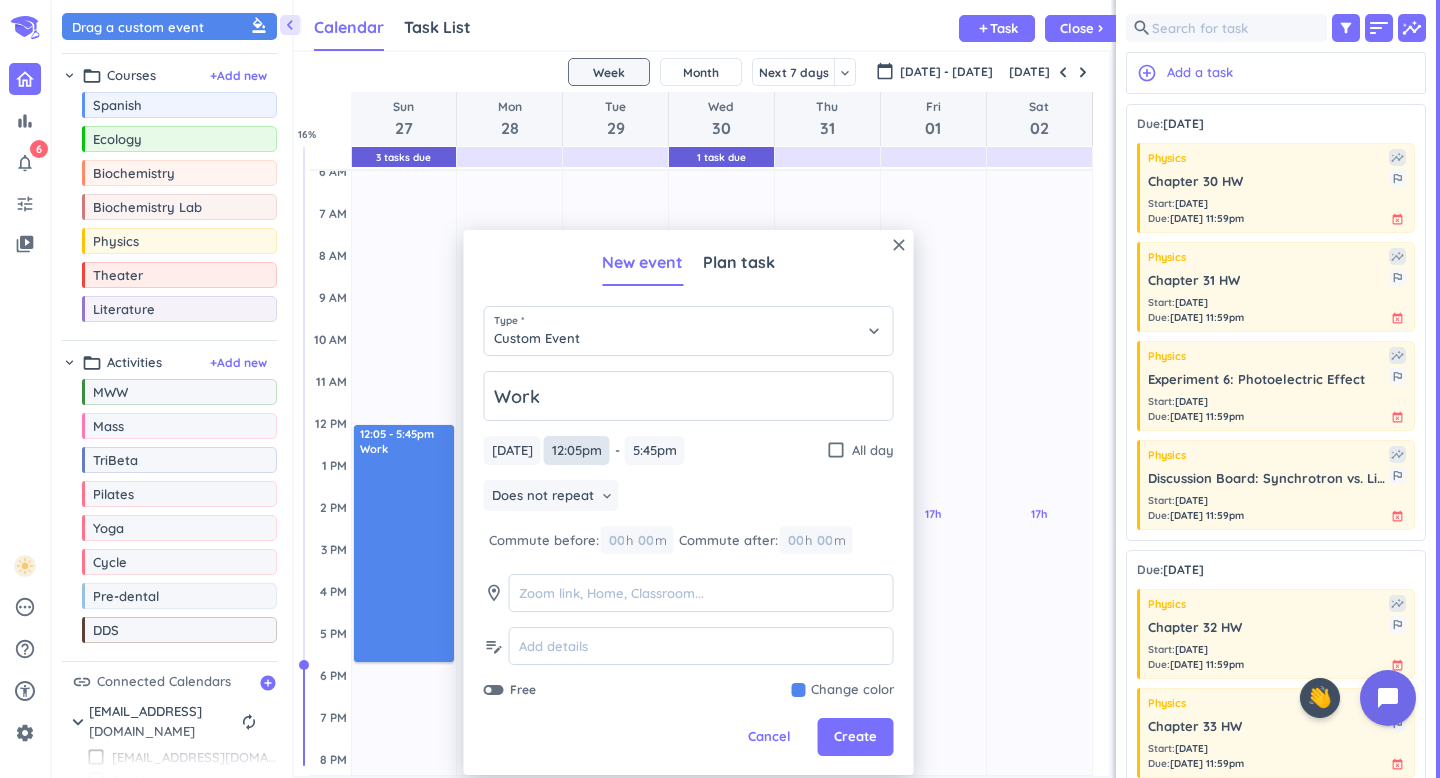 click on "12:05pm" at bounding box center [577, 450] 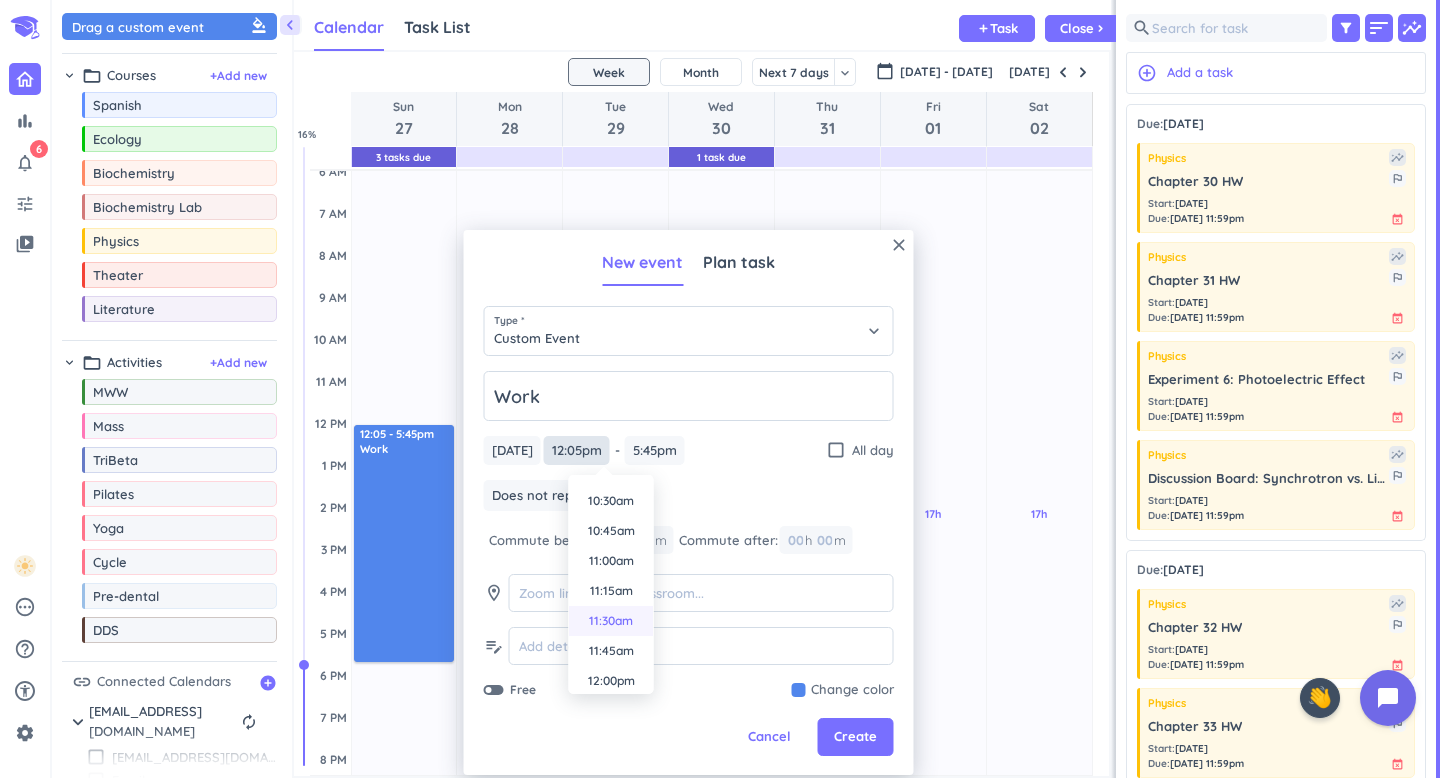 scroll, scrollTop: 1248, scrollLeft: 0, axis: vertical 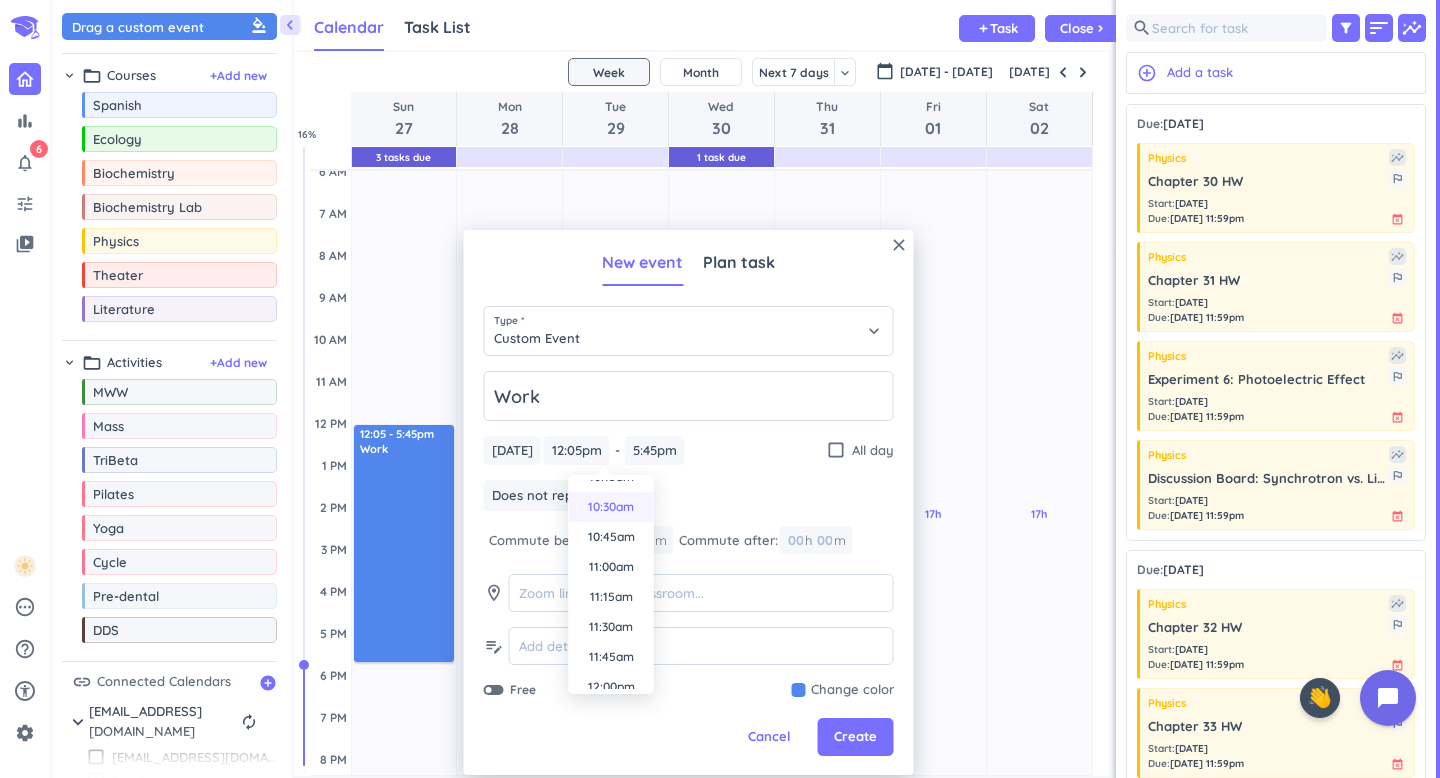 click on "10:30am" at bounding box center (611, 507) 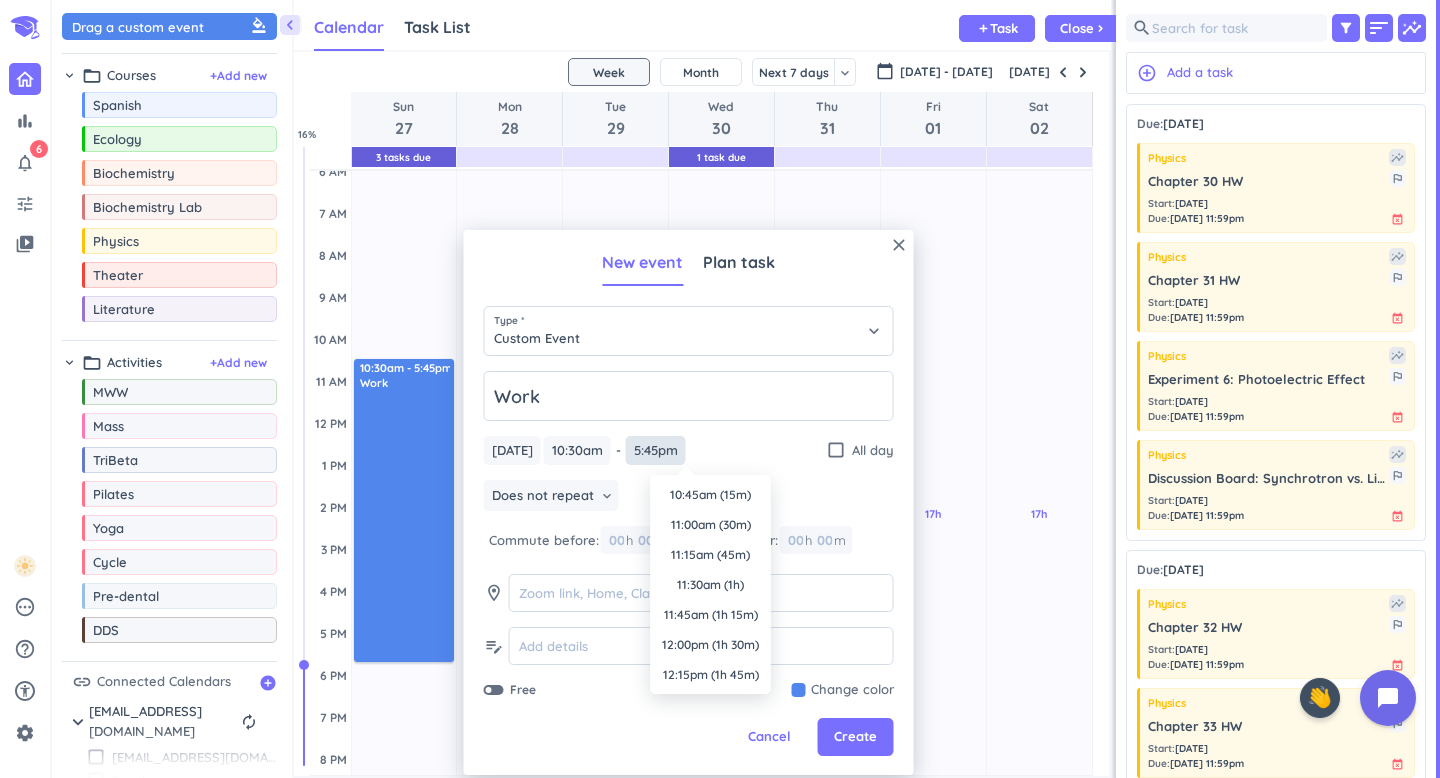 click on "5:45pm" at bounding box center (656, 450) 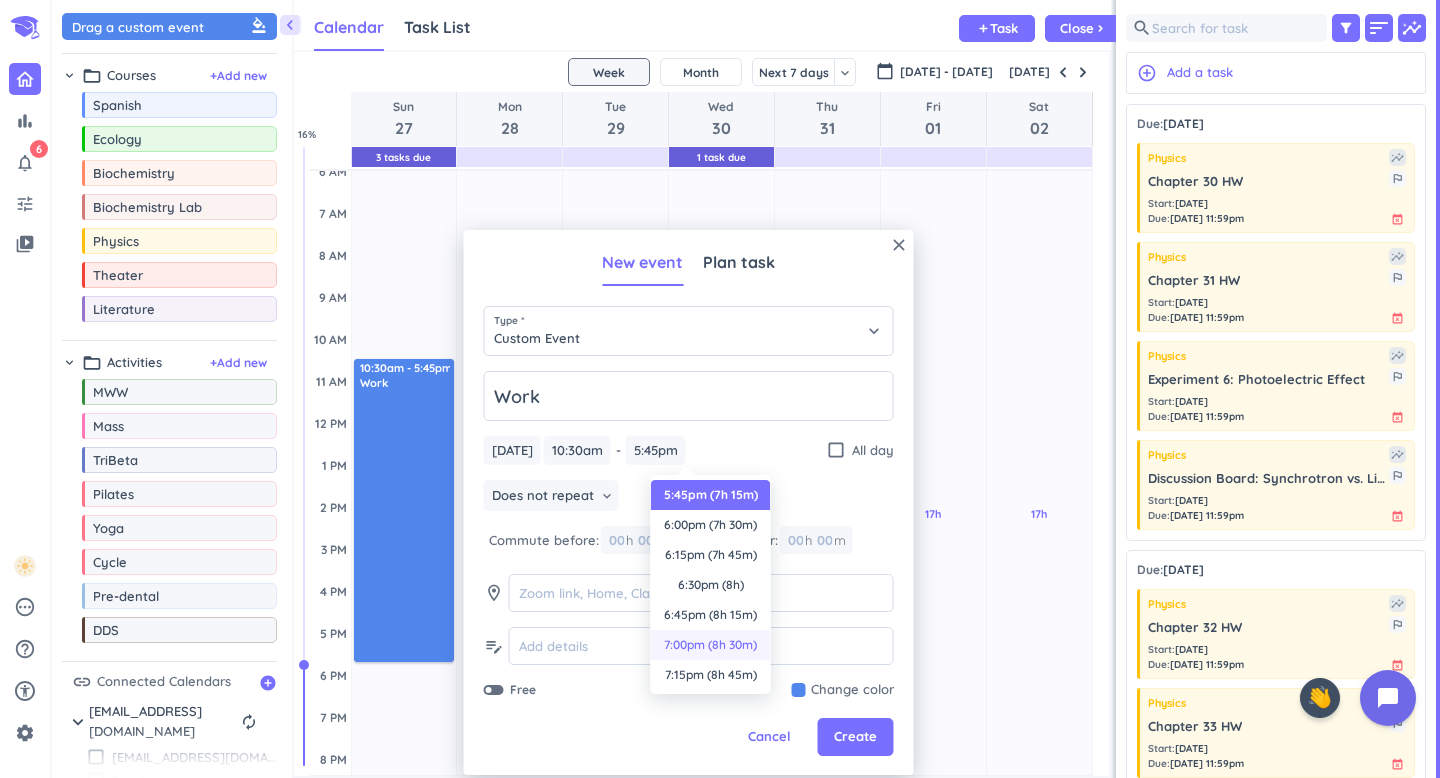 click on "7:00pm (8h 30m)" at bounding box center (711, 645) 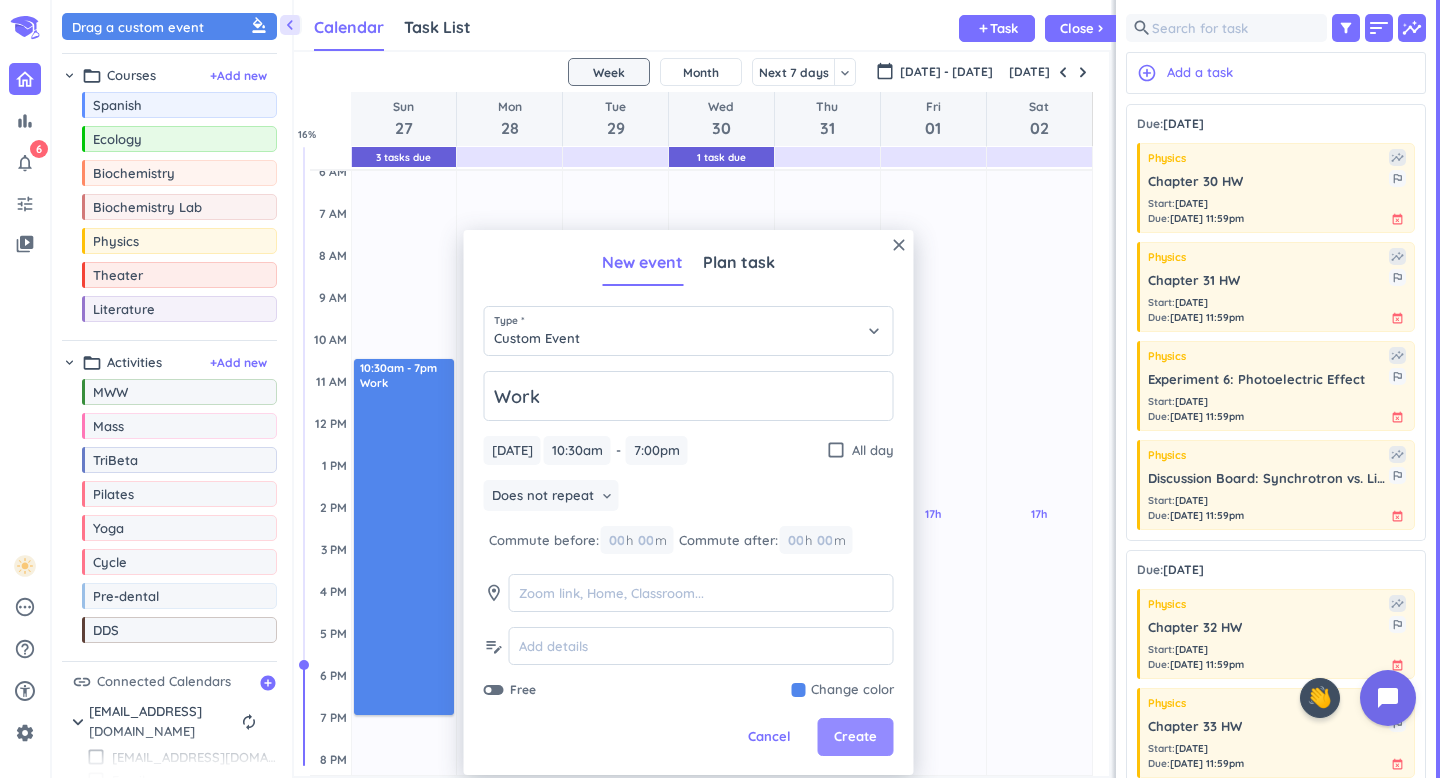 click on "Create" at bounding box center (855, 737) 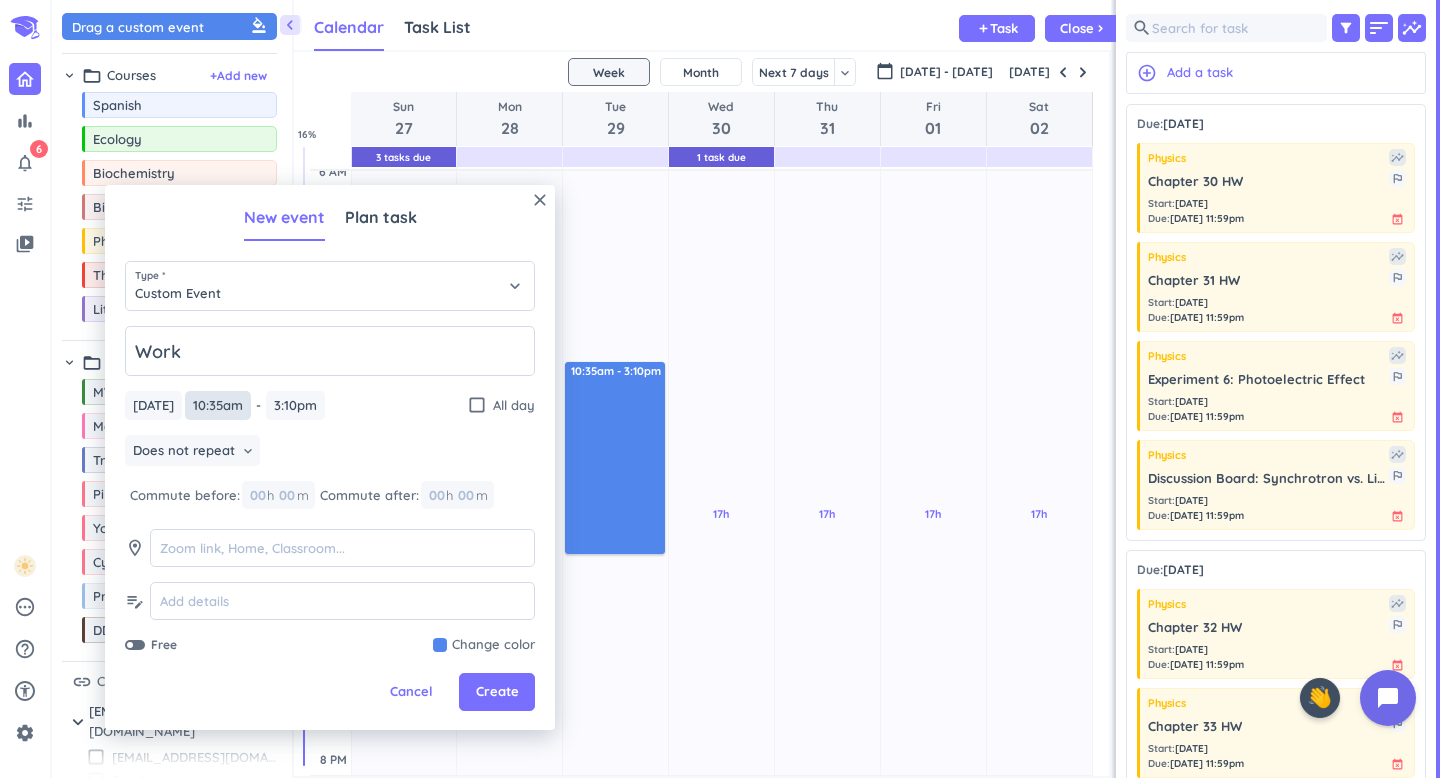 type on "Work" 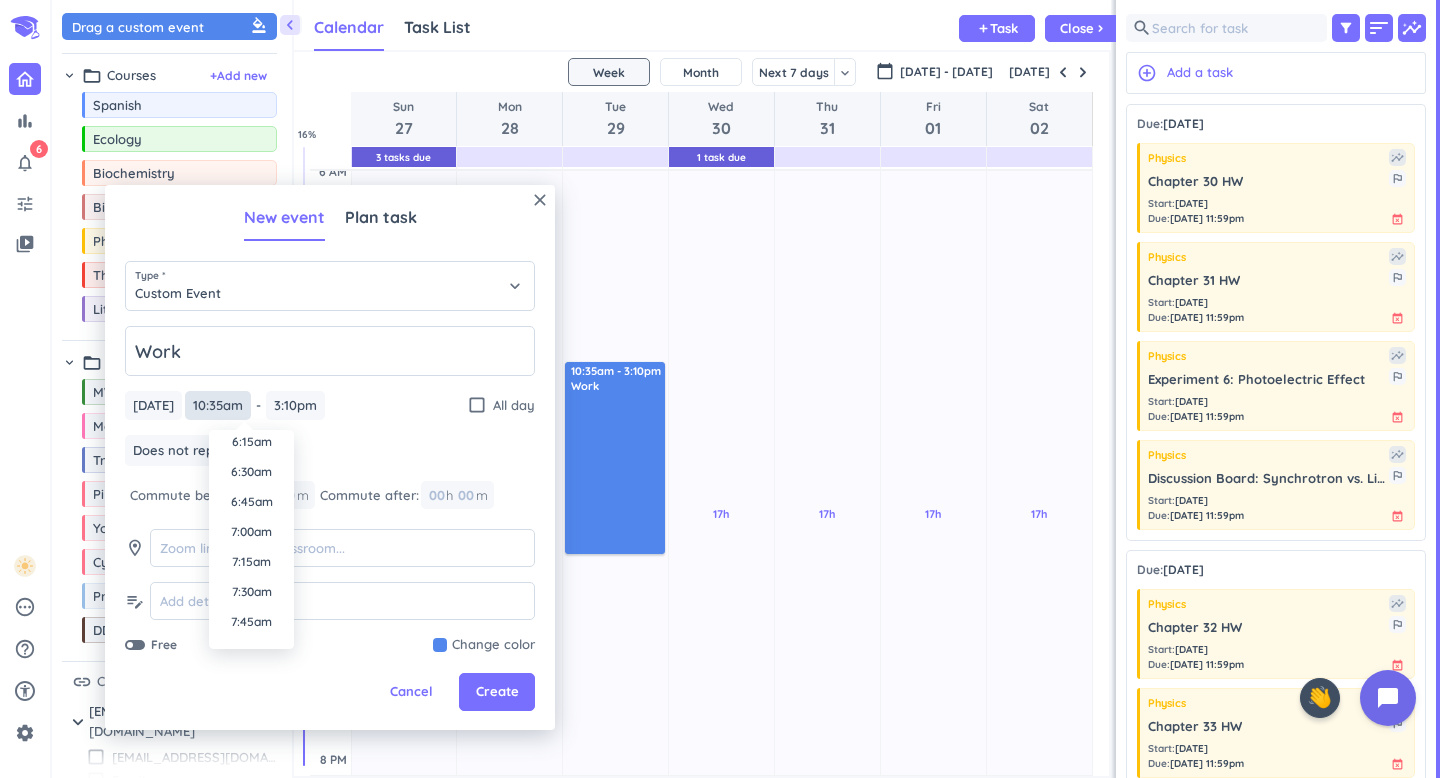 scroll, scrollTop: 757, scrollLeft: 0, axis: vertical 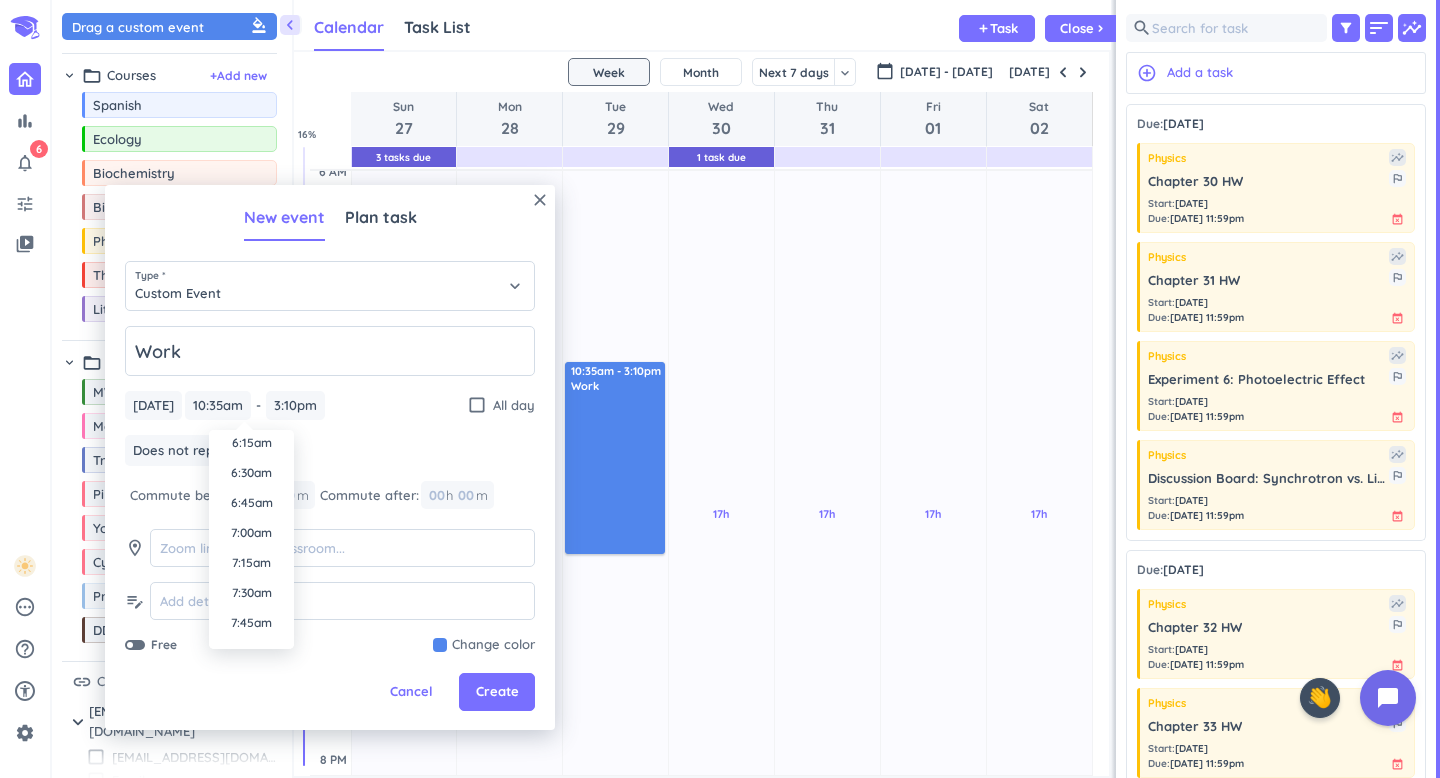 click on "7:00am" at bounding box center (251, 533) 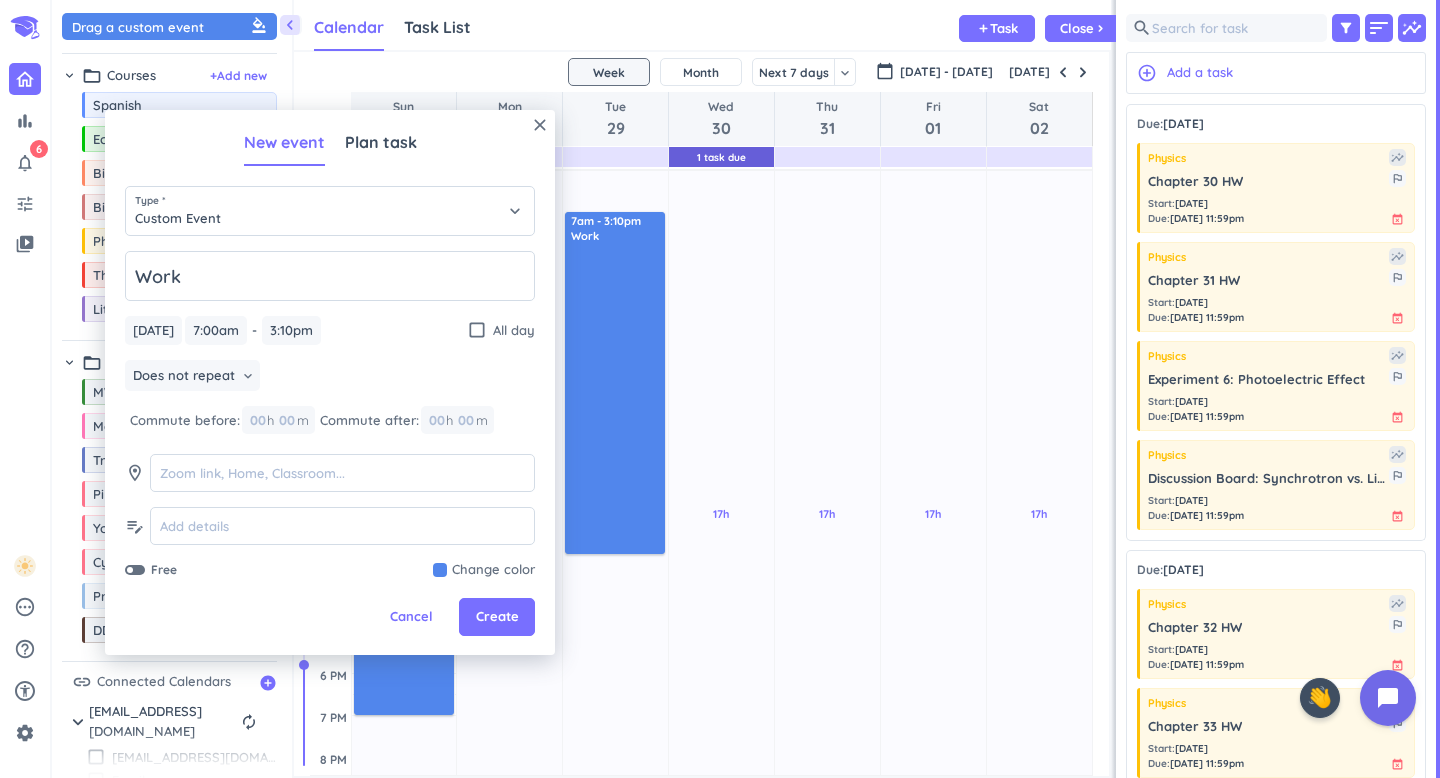 click on "Work [DATE] [DATE]   7:00am 7:00am - 3:10pm 3:10pm check_box_outline_blank All day Does not repeat keyboard_arrow_down Commute before: 00 h 00 m Commute after: 00 h 00 m room edit_note Free Change color" at bounding box center (330, 415) 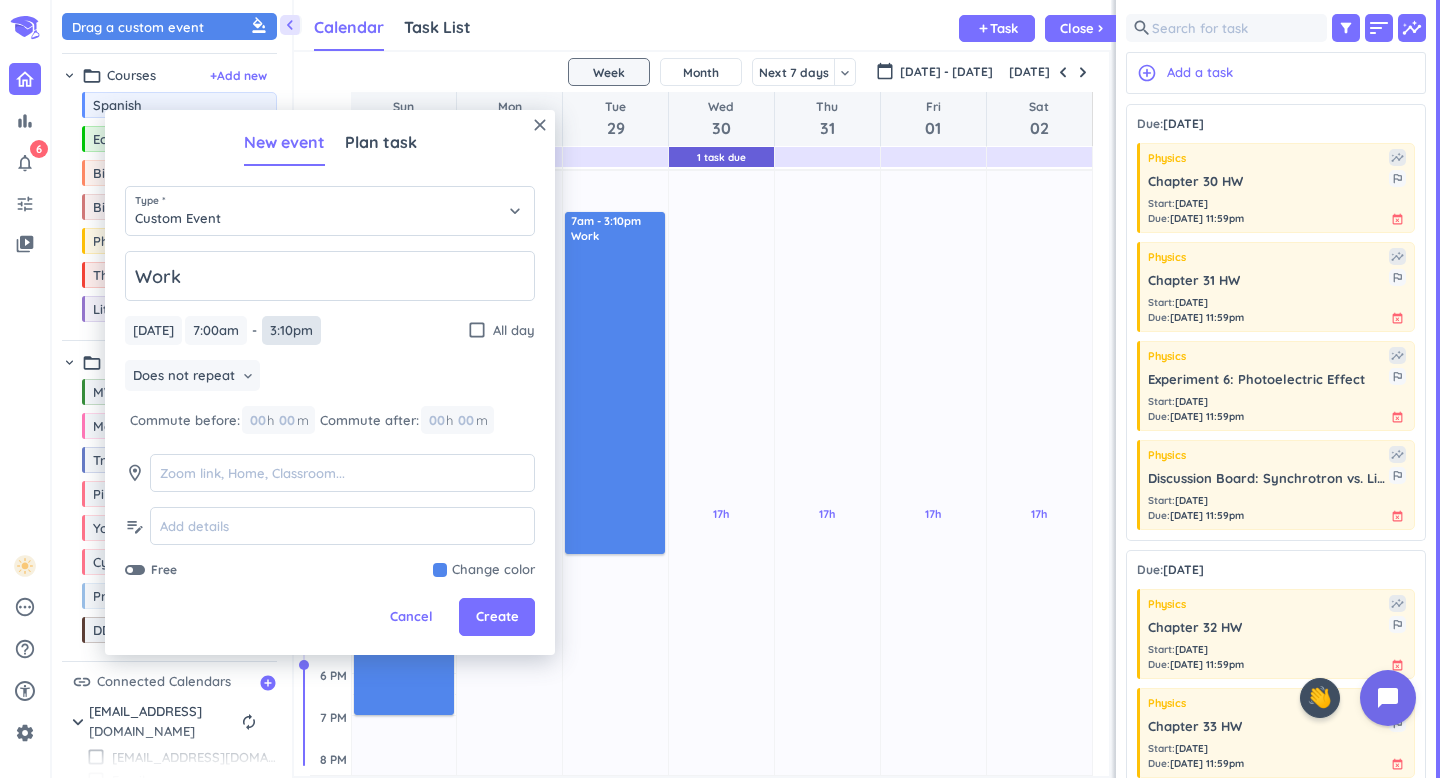 click on "3:10pm" at bounding box center [291, 330] 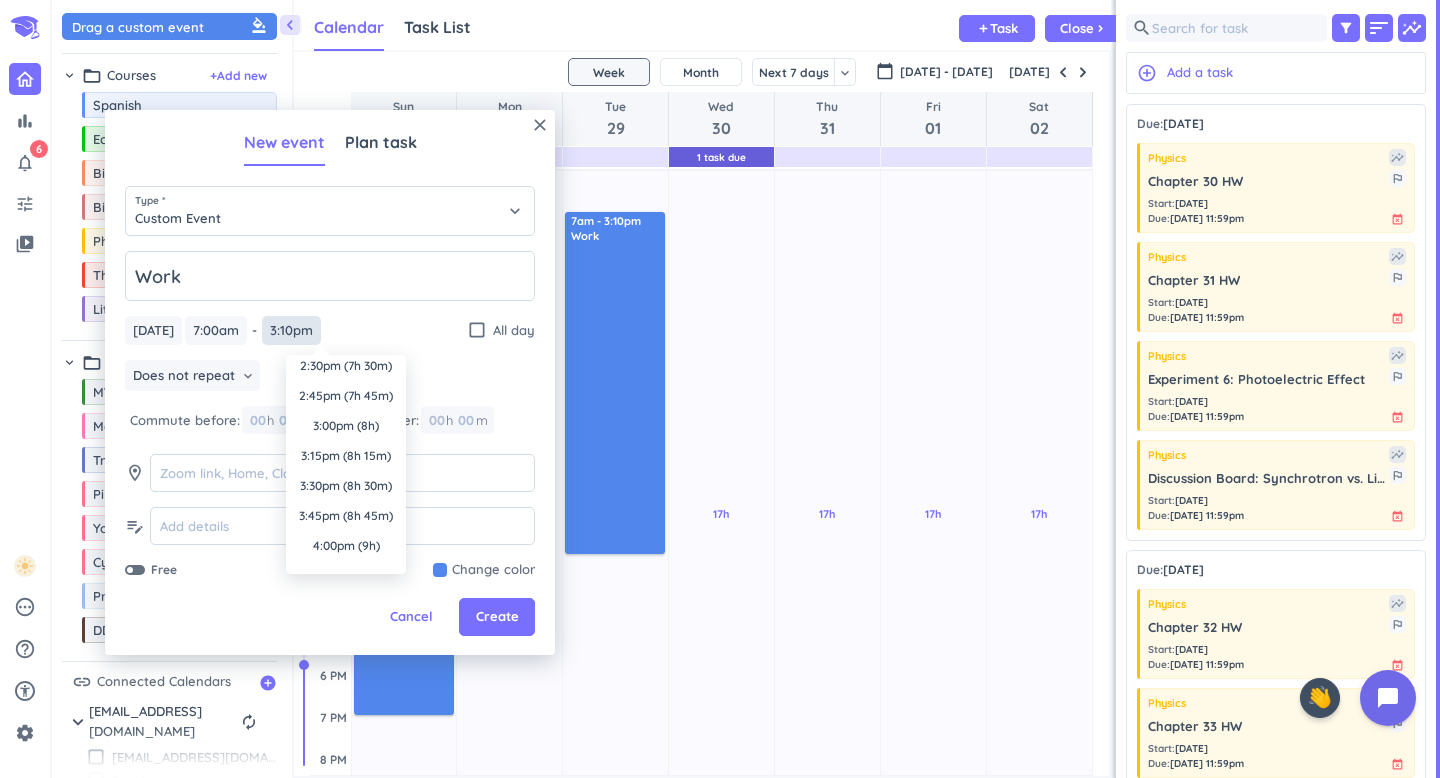 scroll, scrollTop: 871, scrollLeft: 0, axis: vertical 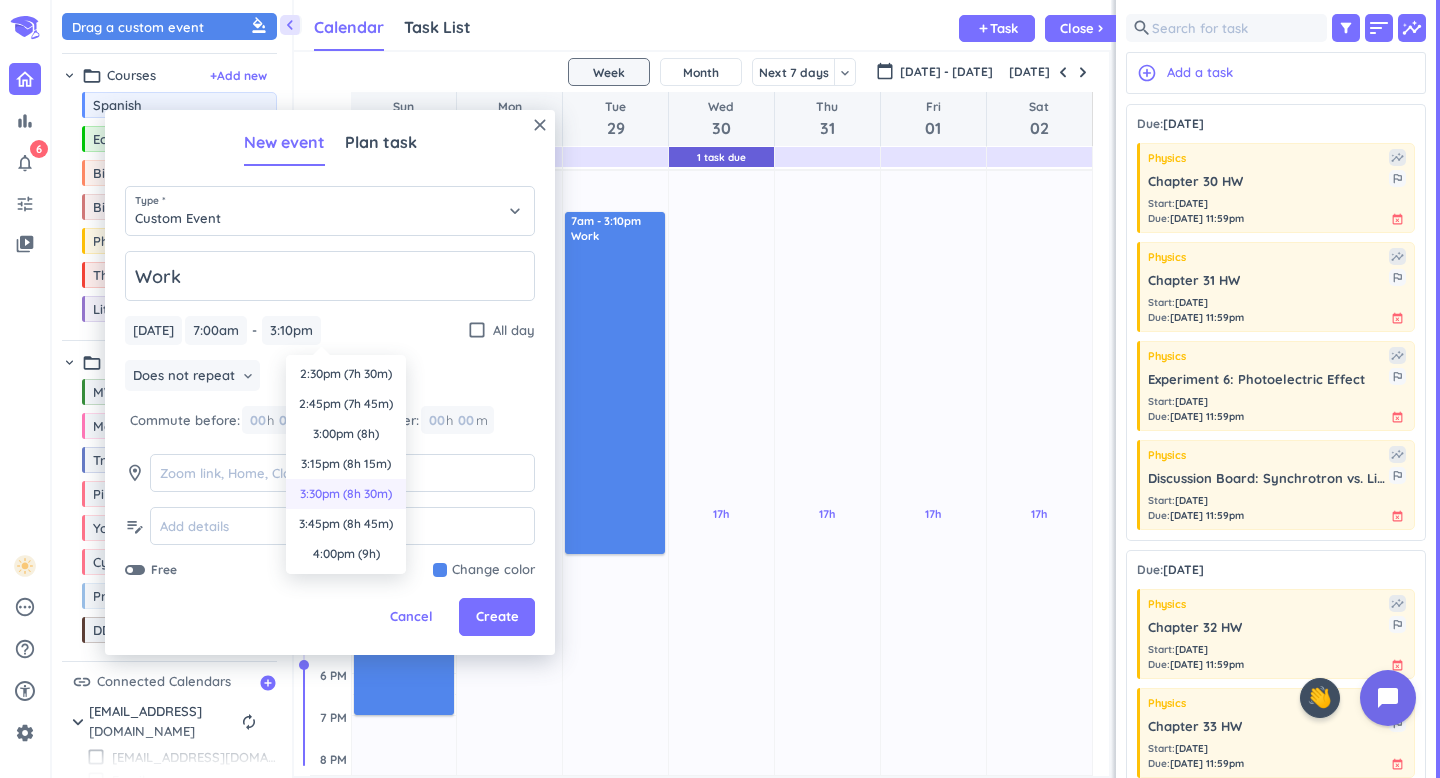click on "3:30pm (8h 30m)" at bounding box center (346, 494) 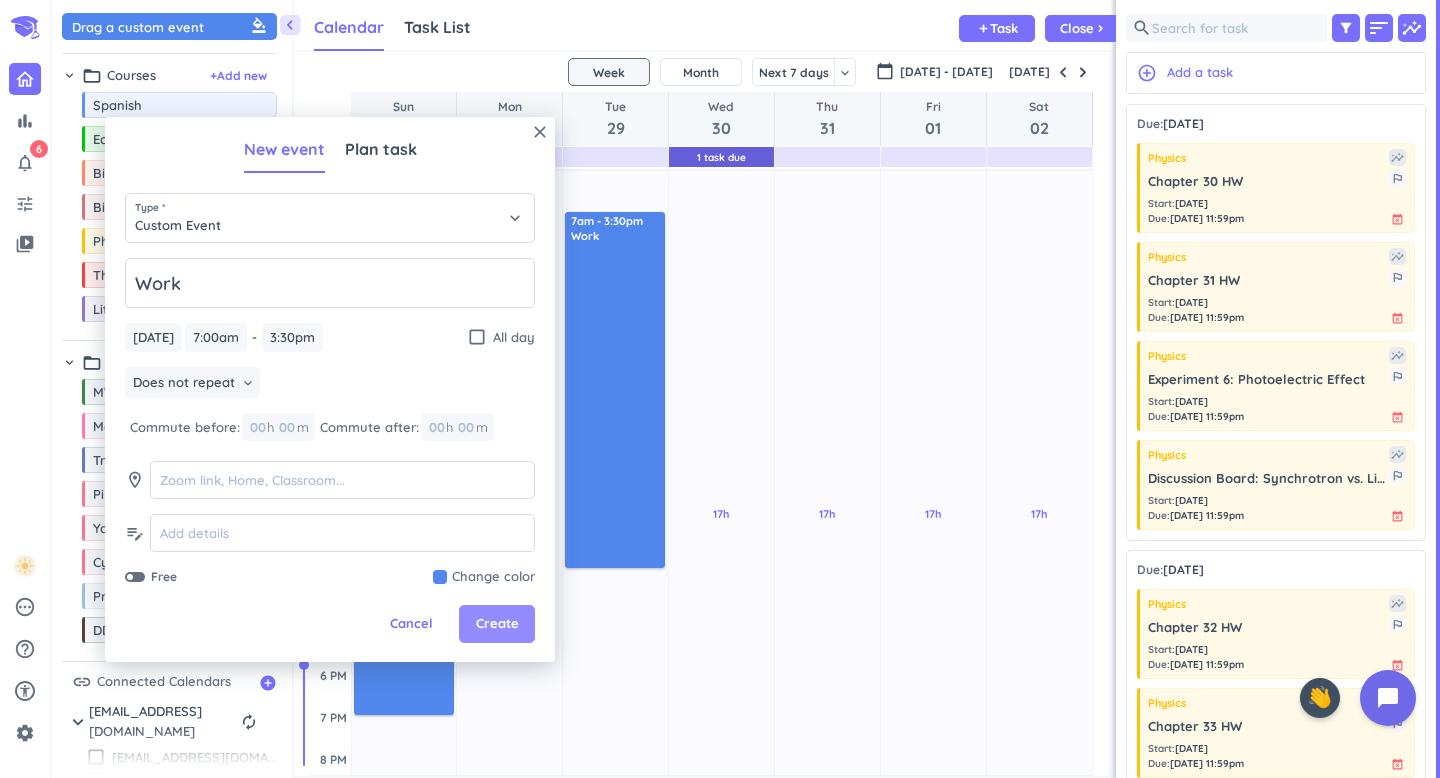 click on "Create" at bounding box center [497, 624] 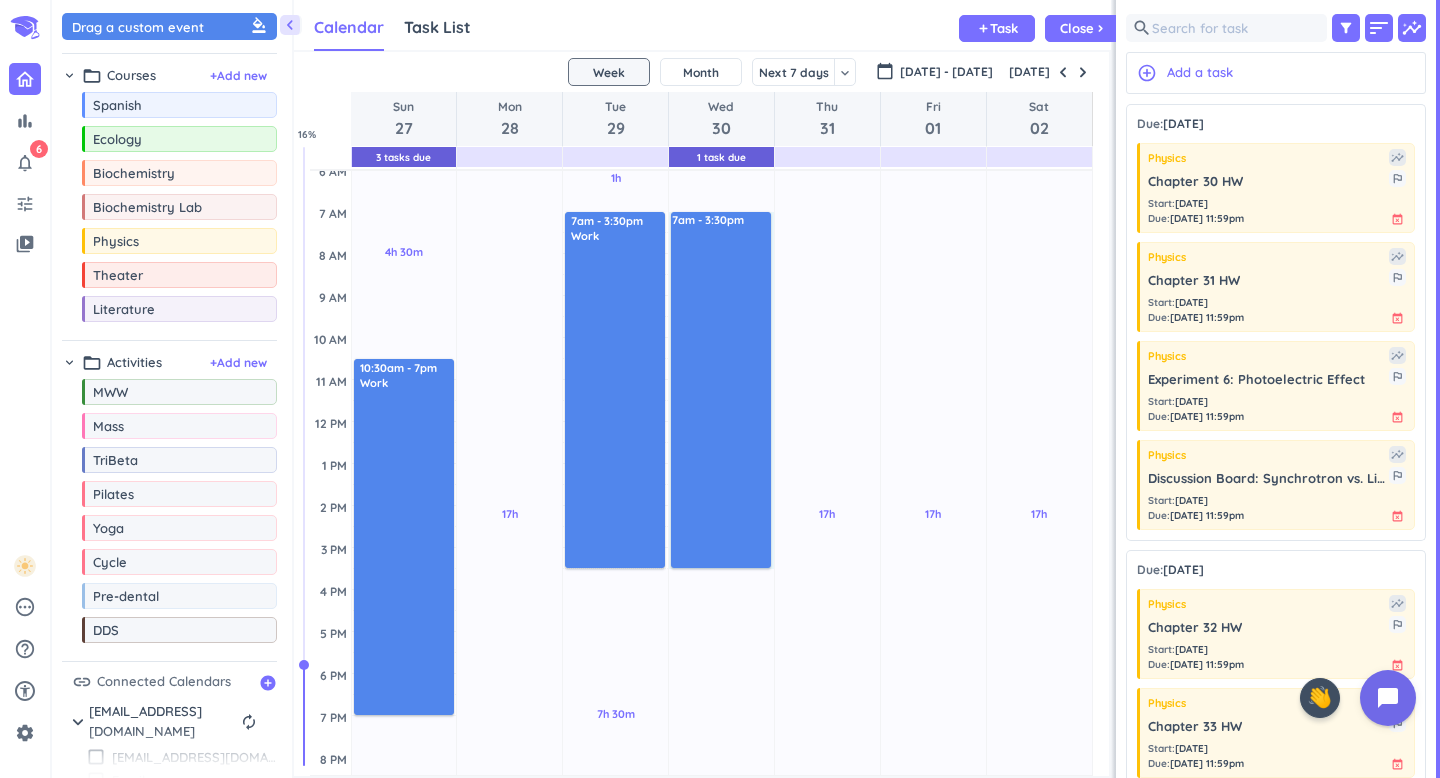 drag, startPoint x: 704, startPoint y: 213, endPoint x: 710, endPoint y: 567, distance: 354.05084 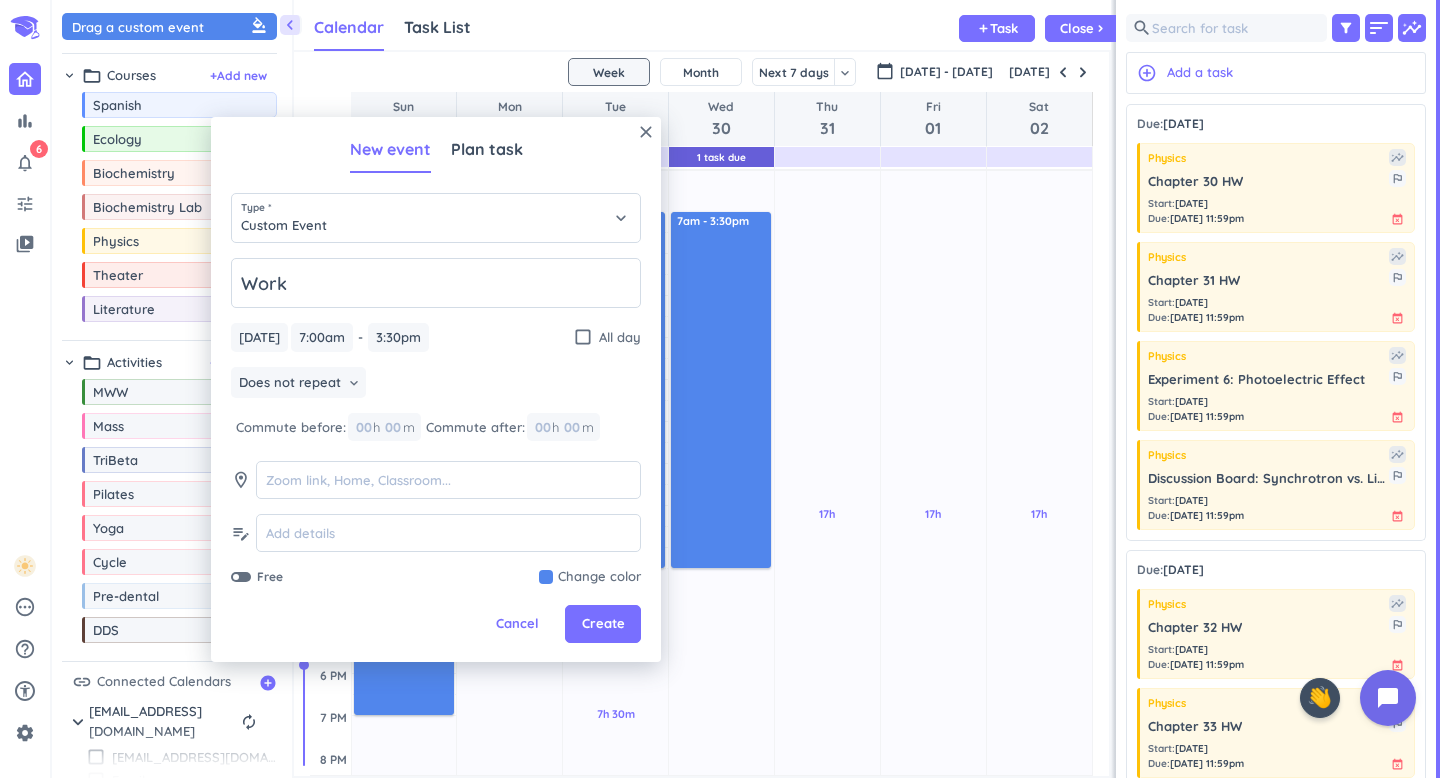 type on "Work" 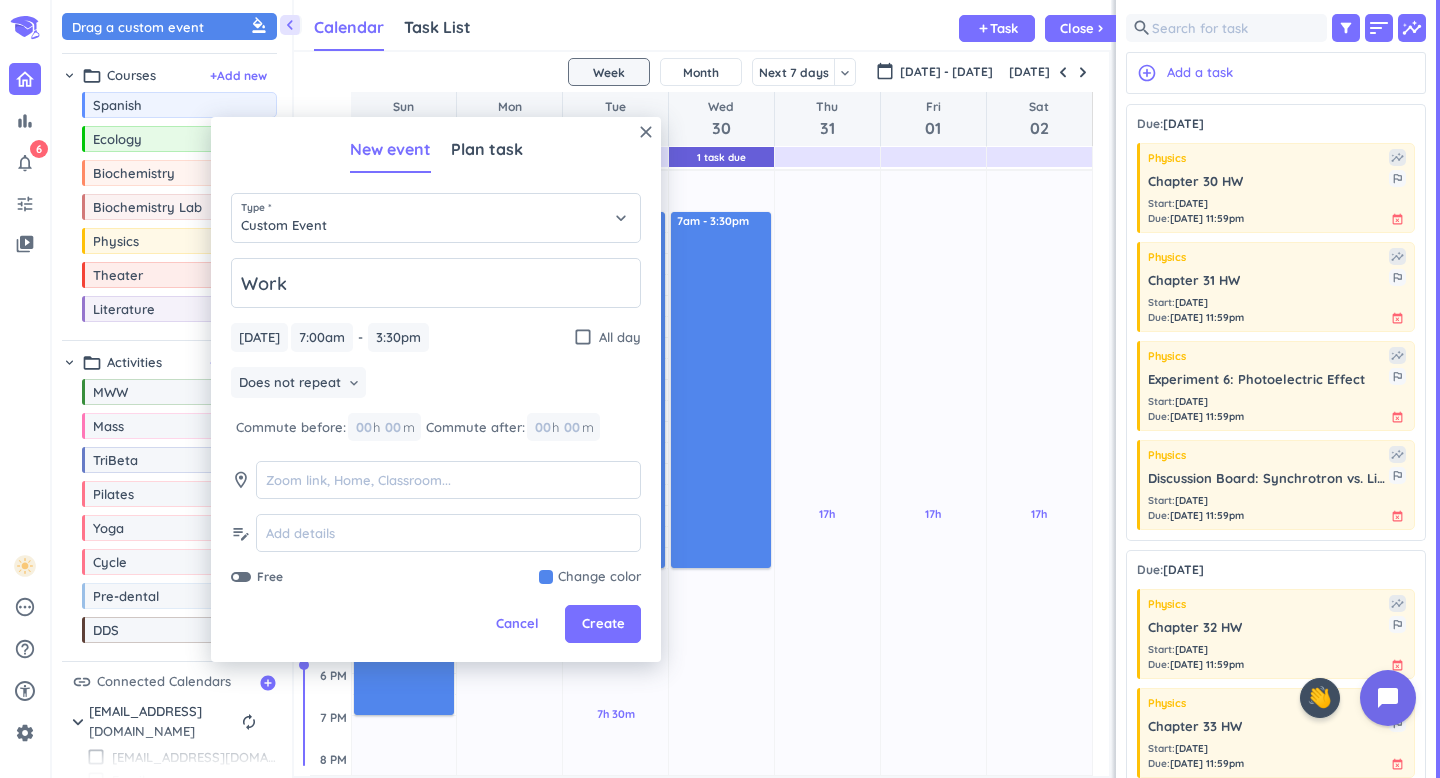 click on "close New event Plan task Type * Custom Event keyboard_arrow_down Work [DATE] [DATE]   7:00am 7:00am - 3:30pm 3:30pm check_box_outline_blank All day Does not repeat keyboard_arrow_down Commute before: 00 h 00 m Commute after: 00 h 00 m room edit_note Free Change color Cancel Create" at bounding box center [436, 389] 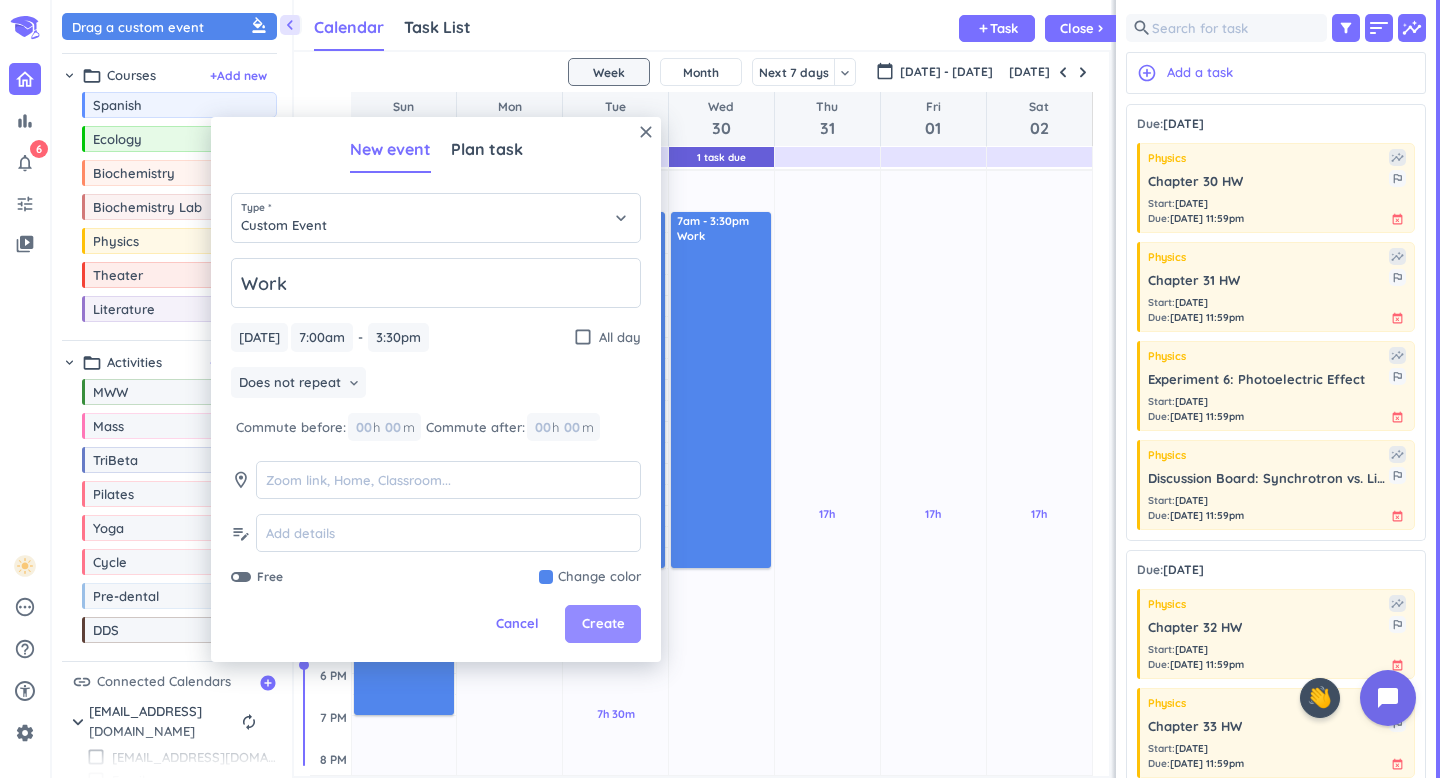 click on "Create" at bounding box center (603, 624) 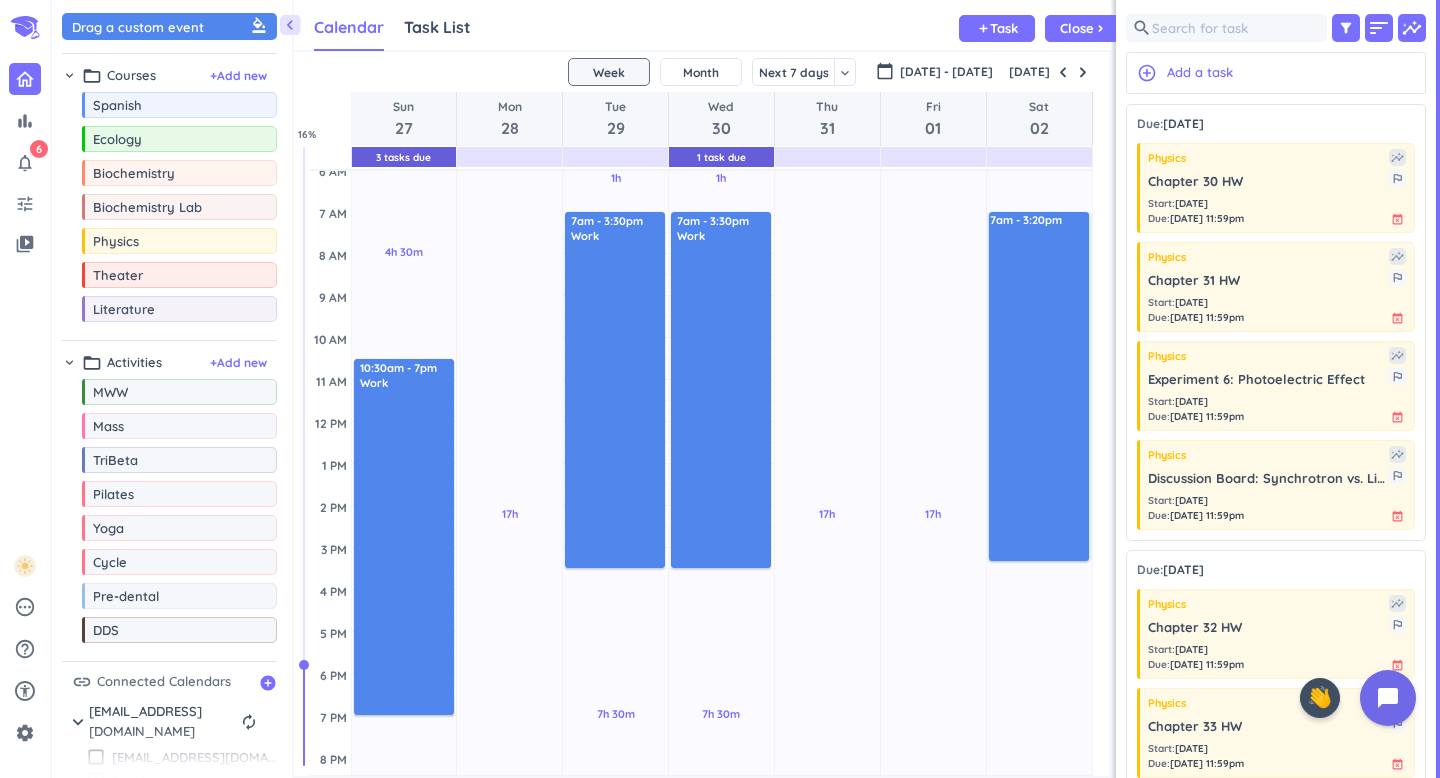 drag, startPoint x: 1003, startPoint y: 214, endPoint x: 998, endPoint y: 559, distance: 345.03622 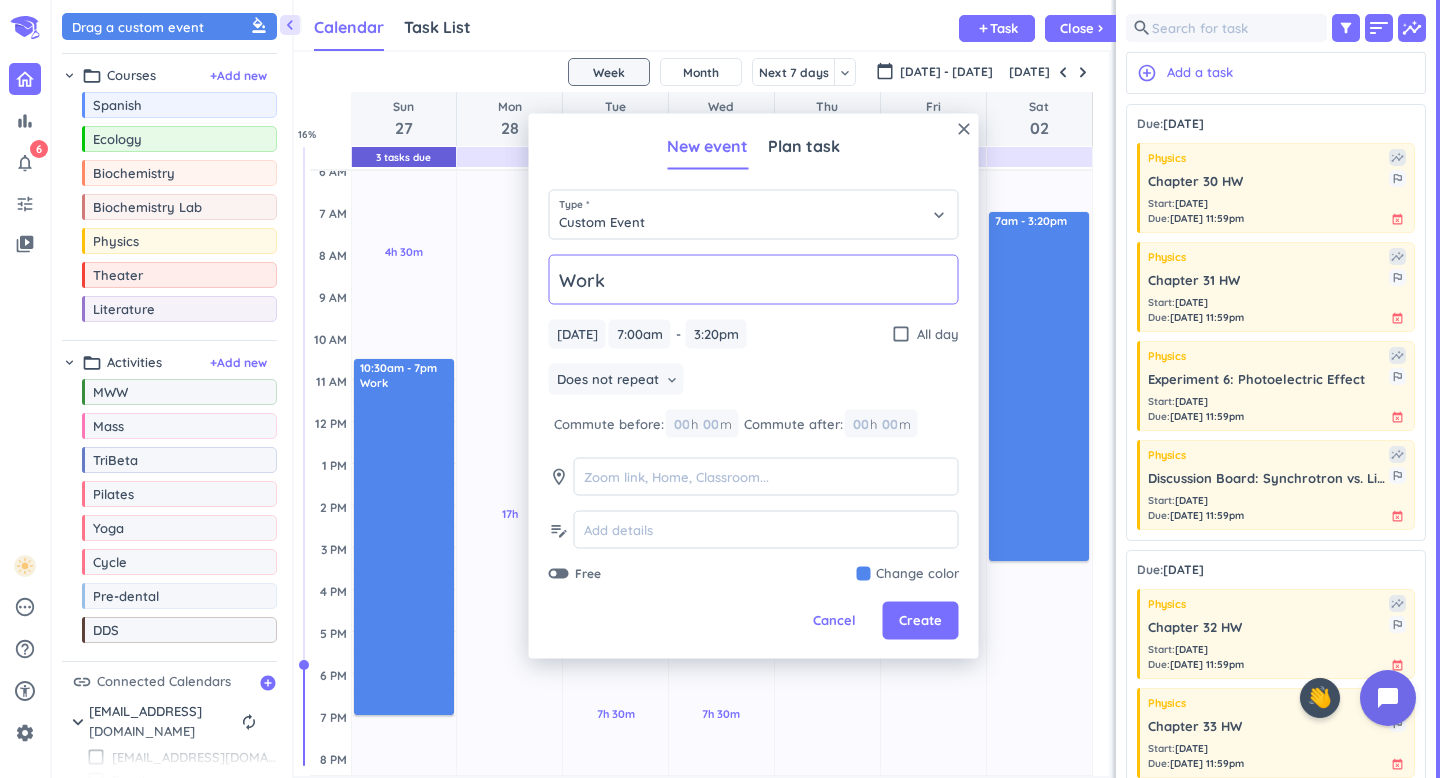 type on "Work" 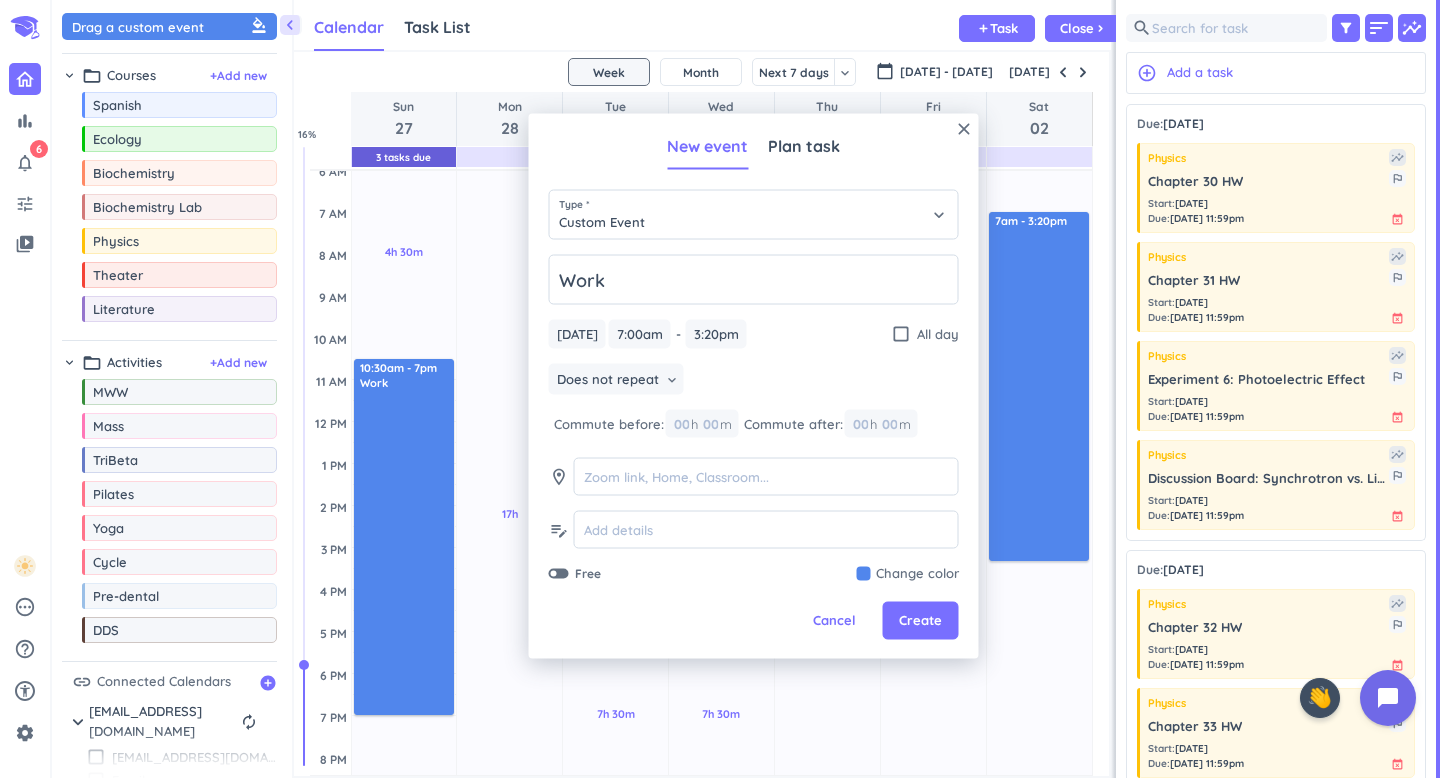 click on "Work [DATE] [DATE]   7:00am 7:00am - 3:20pm 3:20pm check_box_outline_blank All day Does not repeat keyboard_arrow_down Commute before: 00 h 00 m Commute after: 00 h 00 m room edit_note Free Change color" at bounding box center (754, 419) 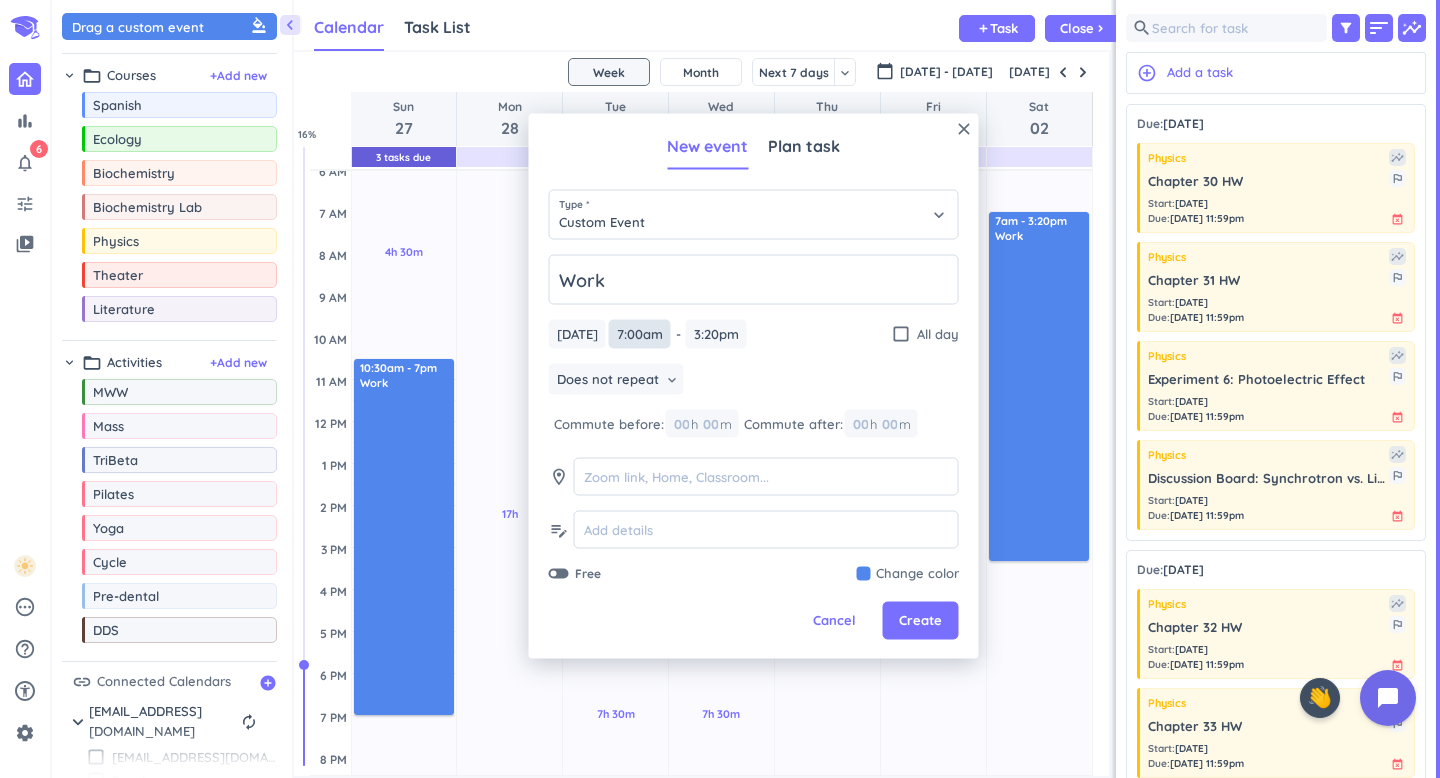 click on "7:00am" at bounding box center [640, 334] 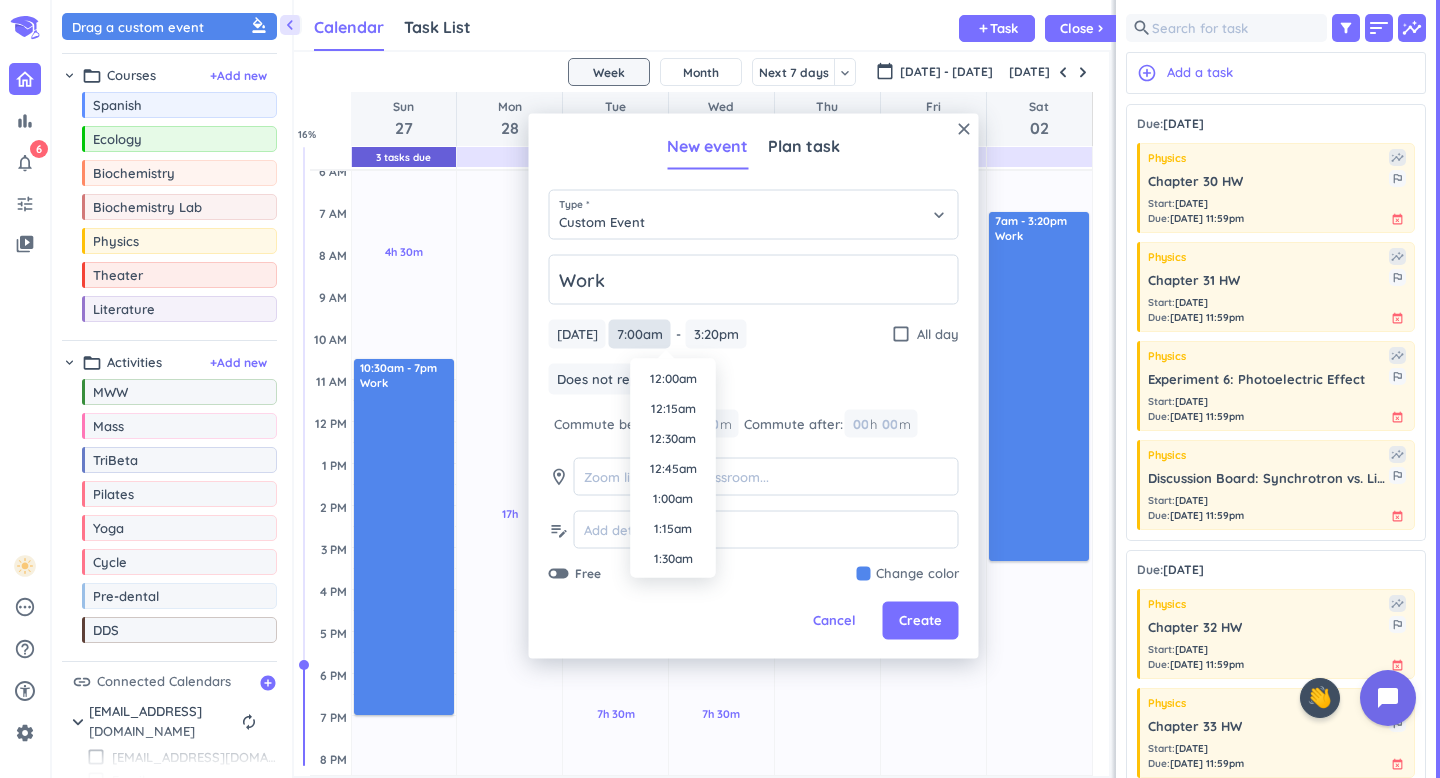 scroll, scrollTop: 750, scrollLeft: 0, axis: vertical 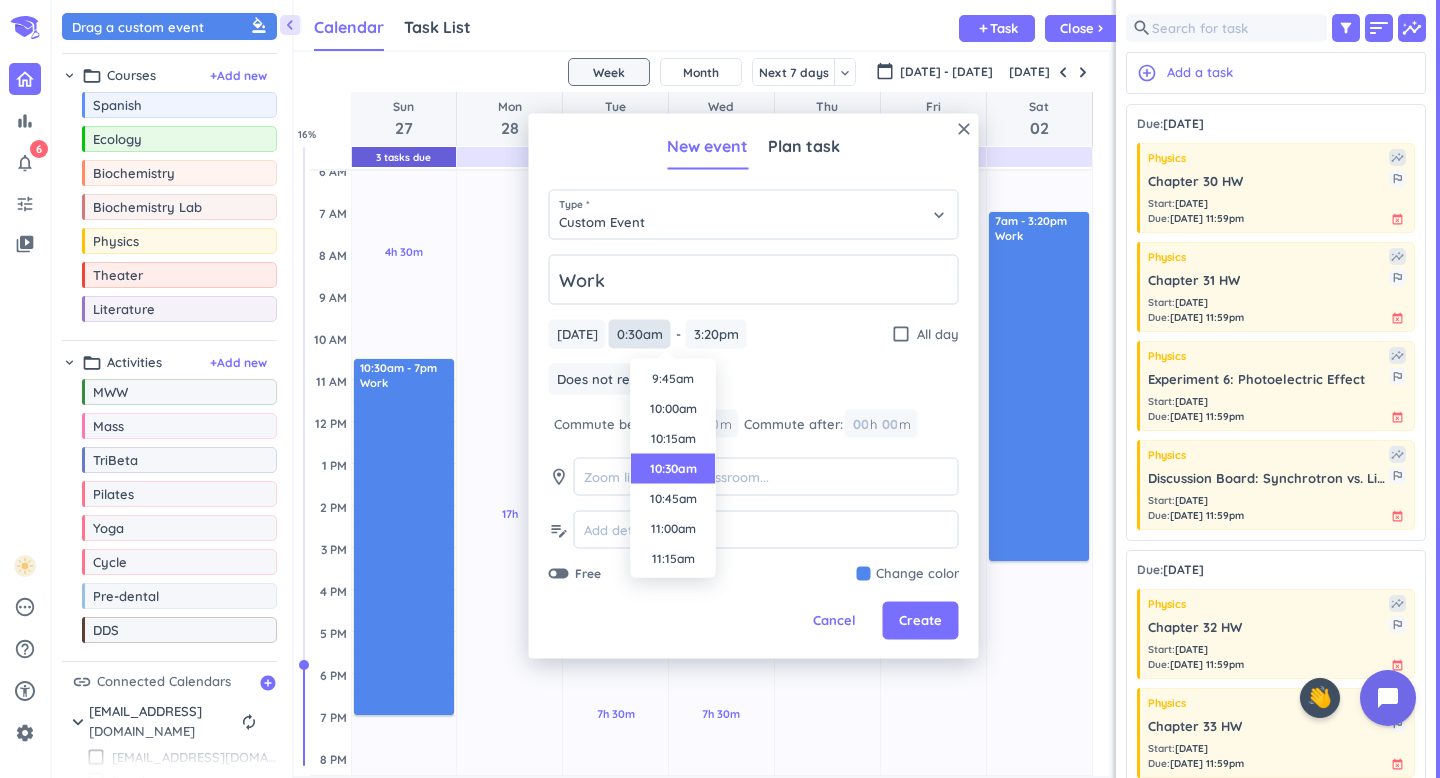 type on "10:30am" 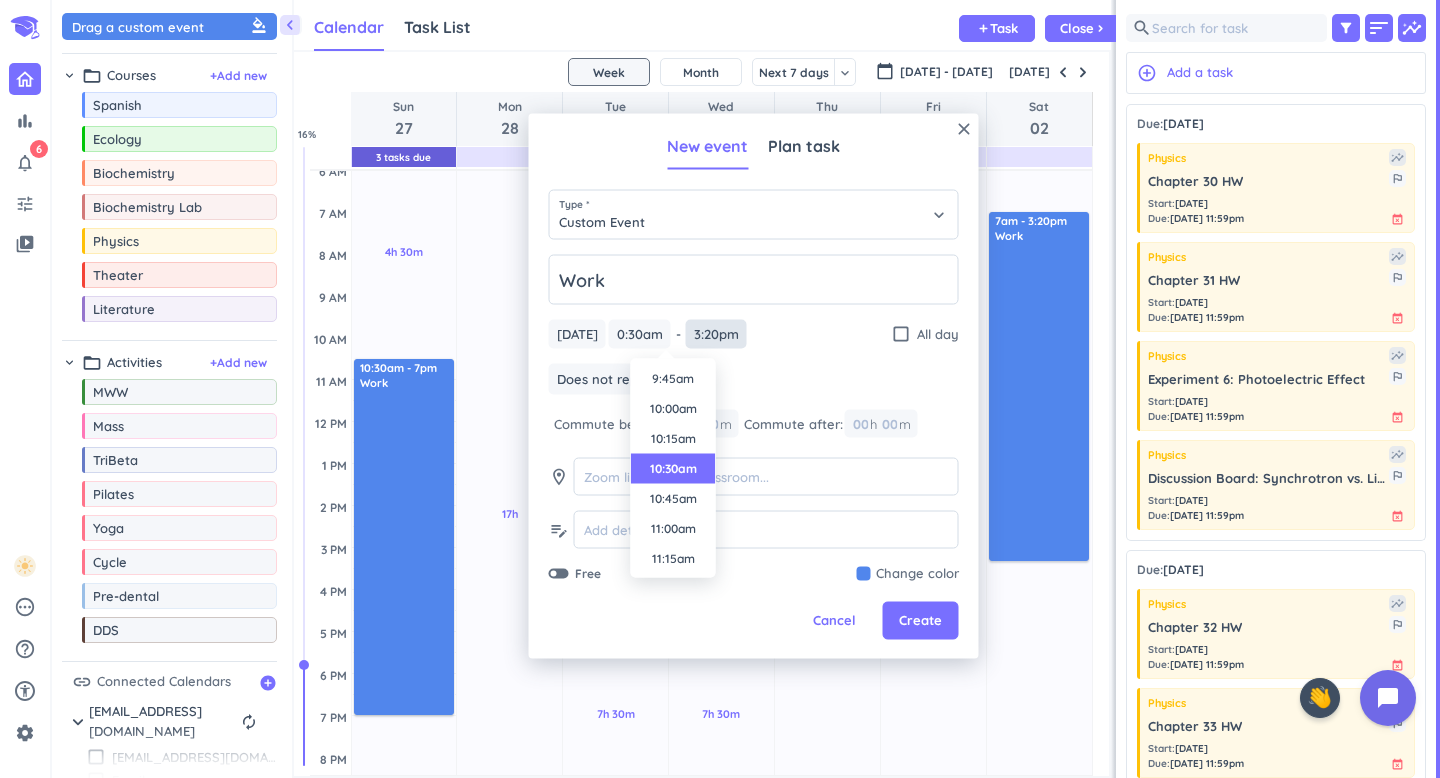 click on "3:20pm" at bounding box center (716, 334) 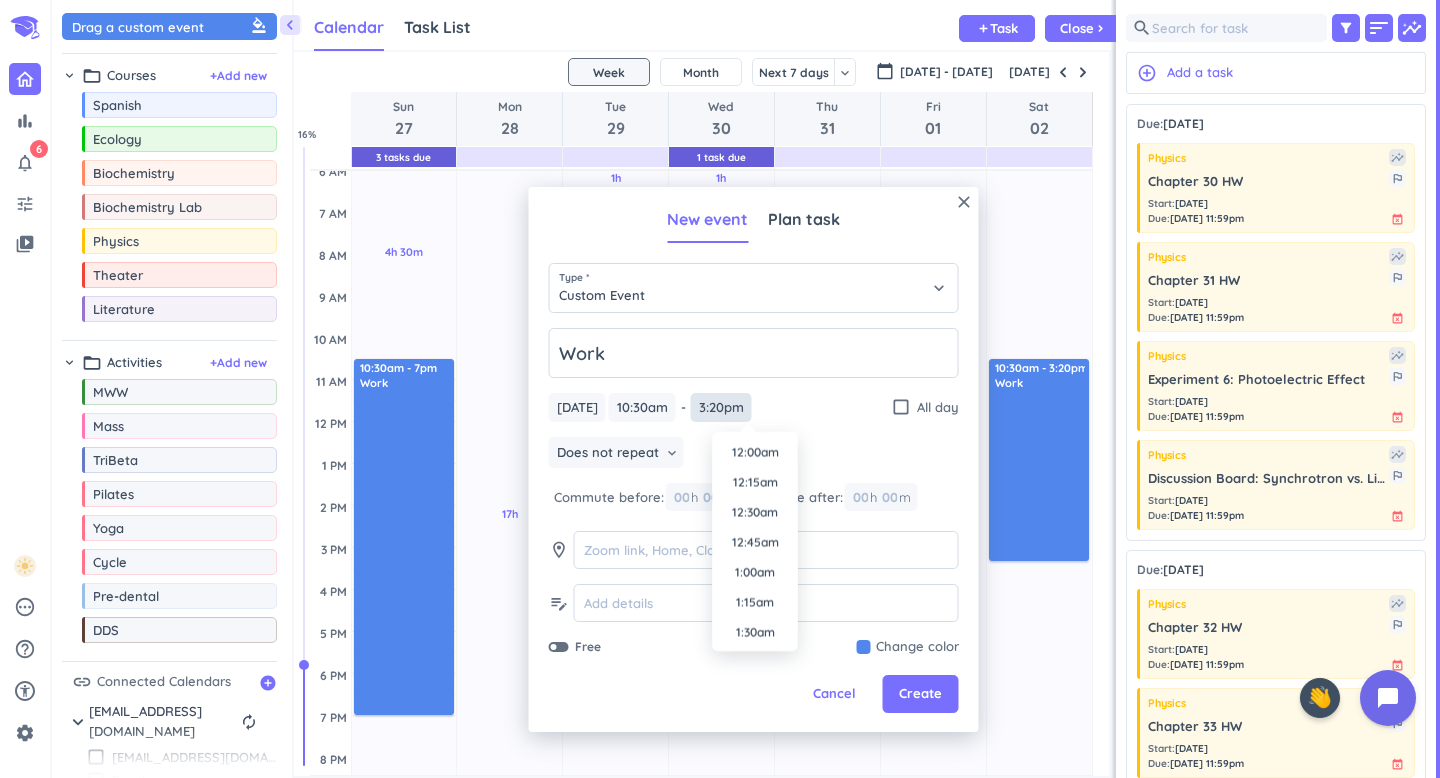 scroll, scrollTop: 0, scrollLeft: 0, axis: both 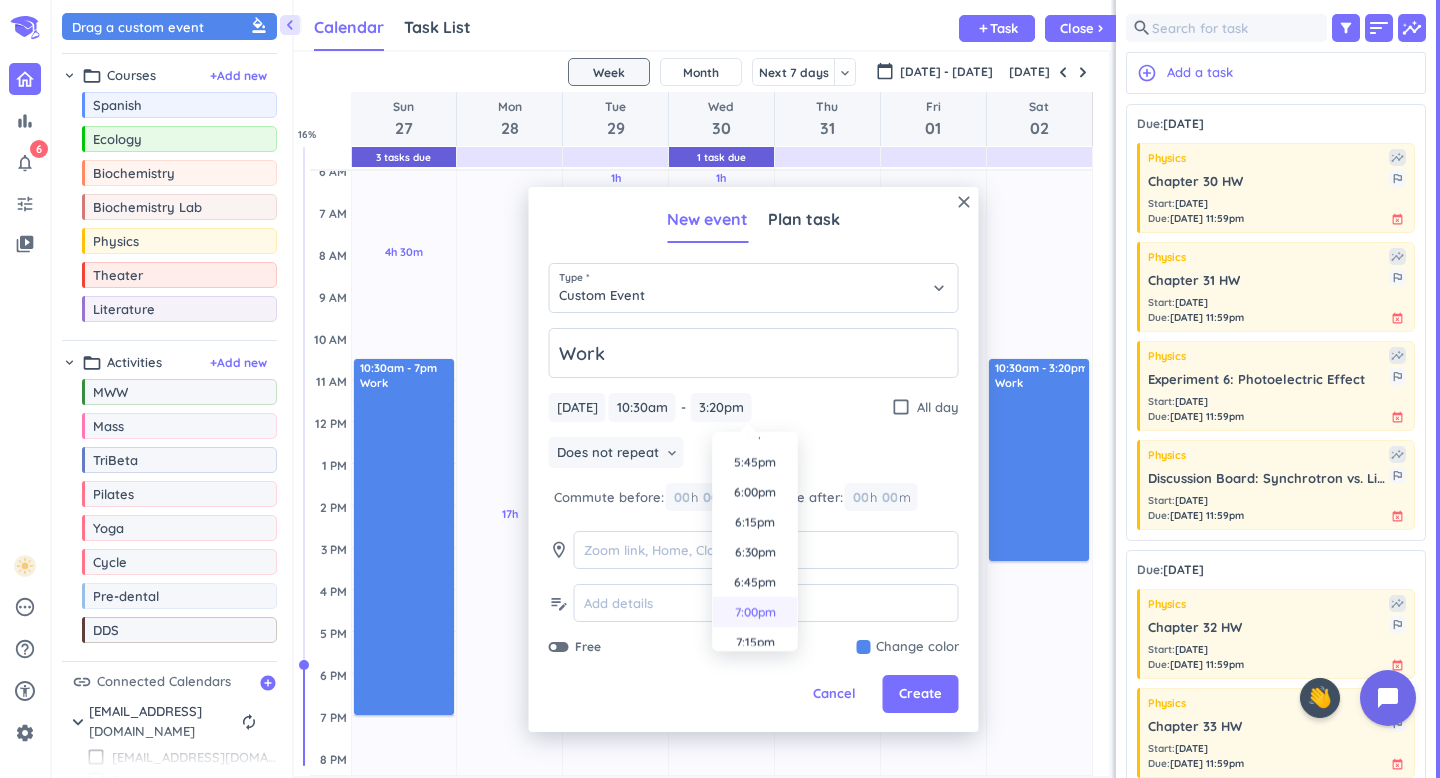 click on "7:00pm" at bounding box center [755, 612] 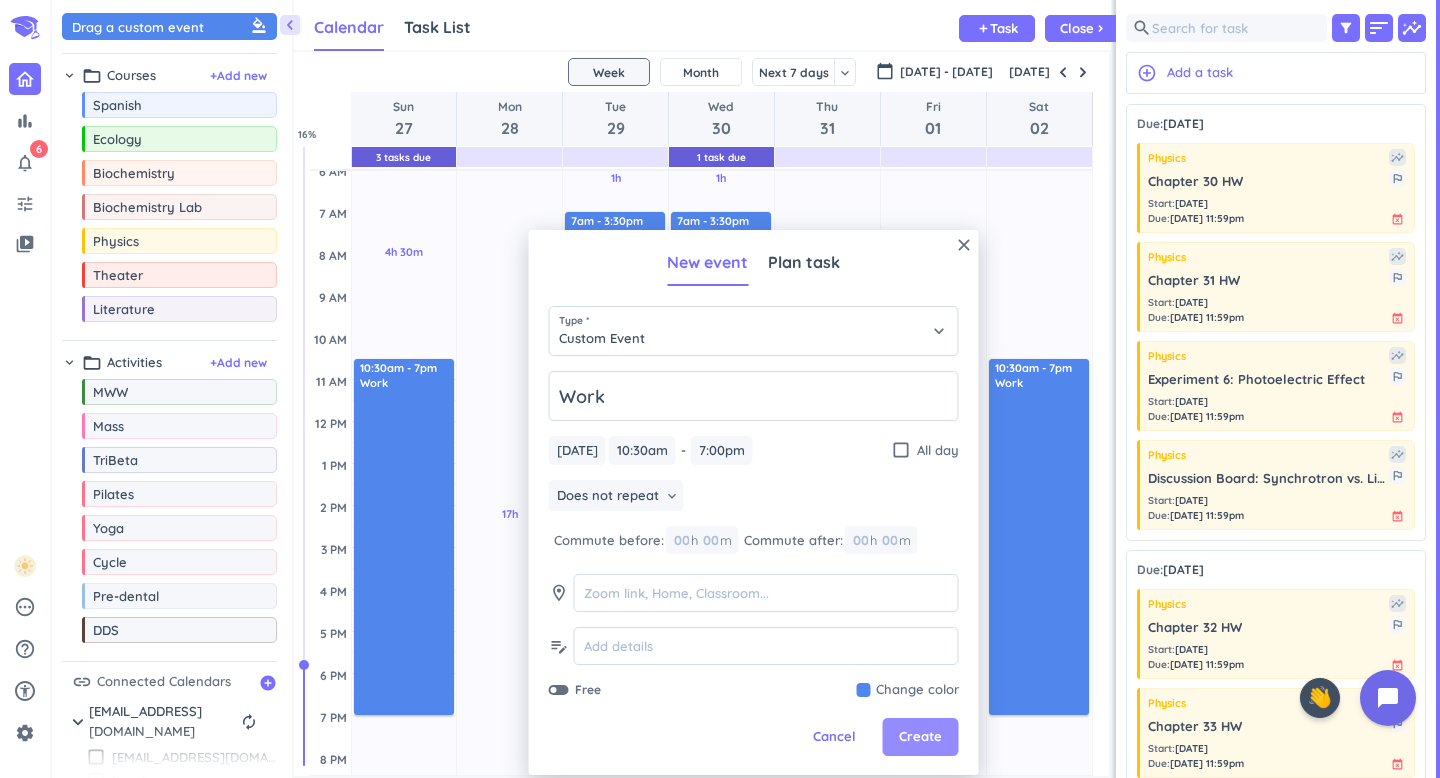 click on "Create" at bounding box center (920, 737) 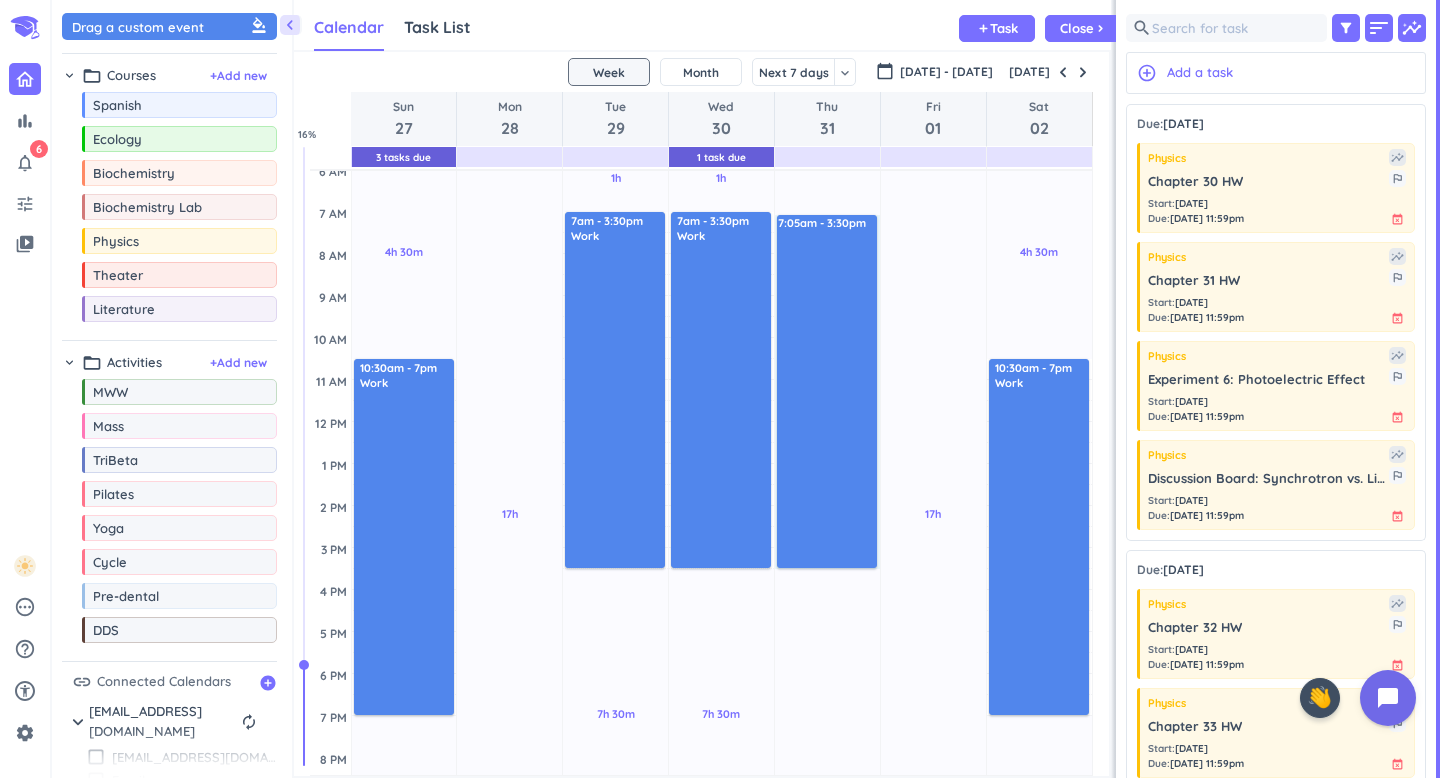 drag, startPoint x: 785, startPoint y: 215, endPoint x: 804, endPoint y: 568, distance: 353.51096 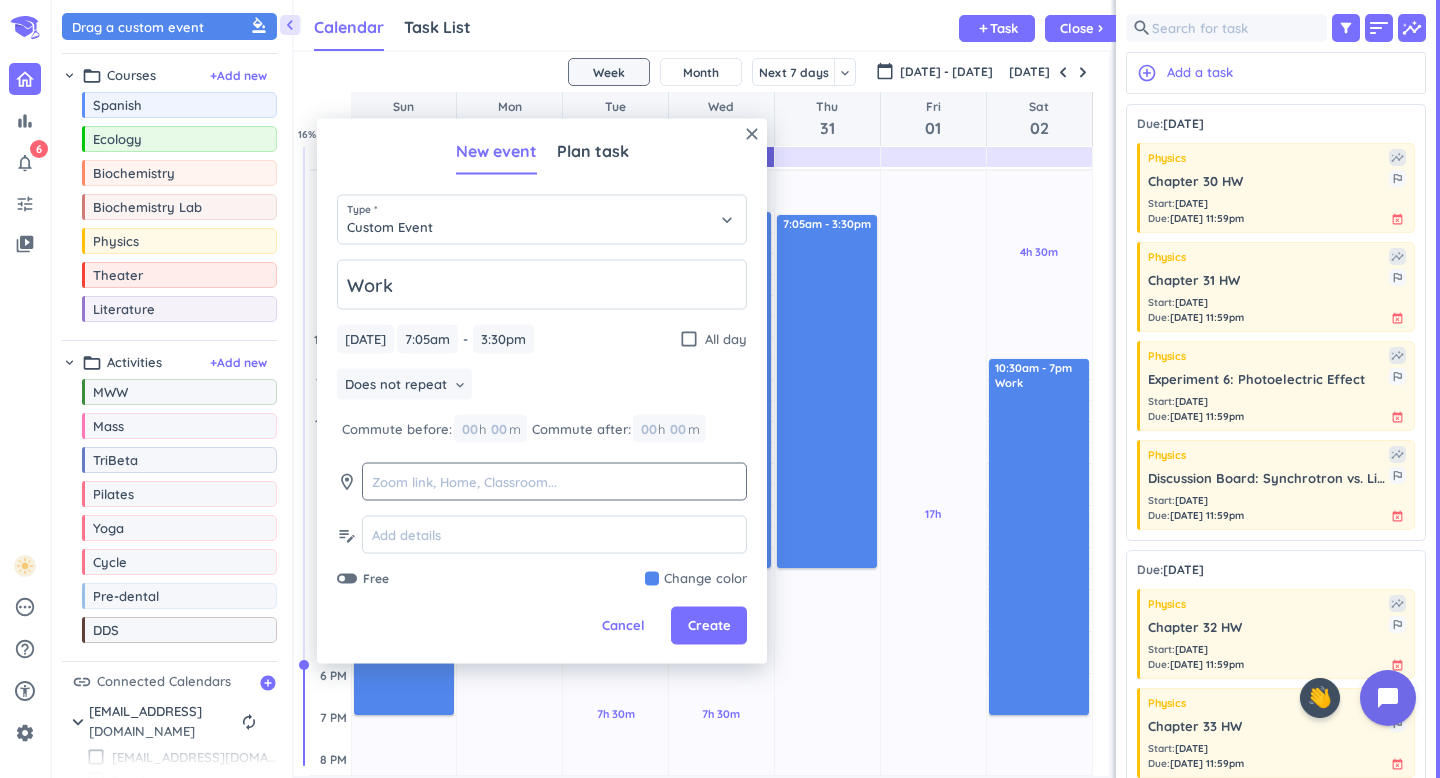 type on "Work" 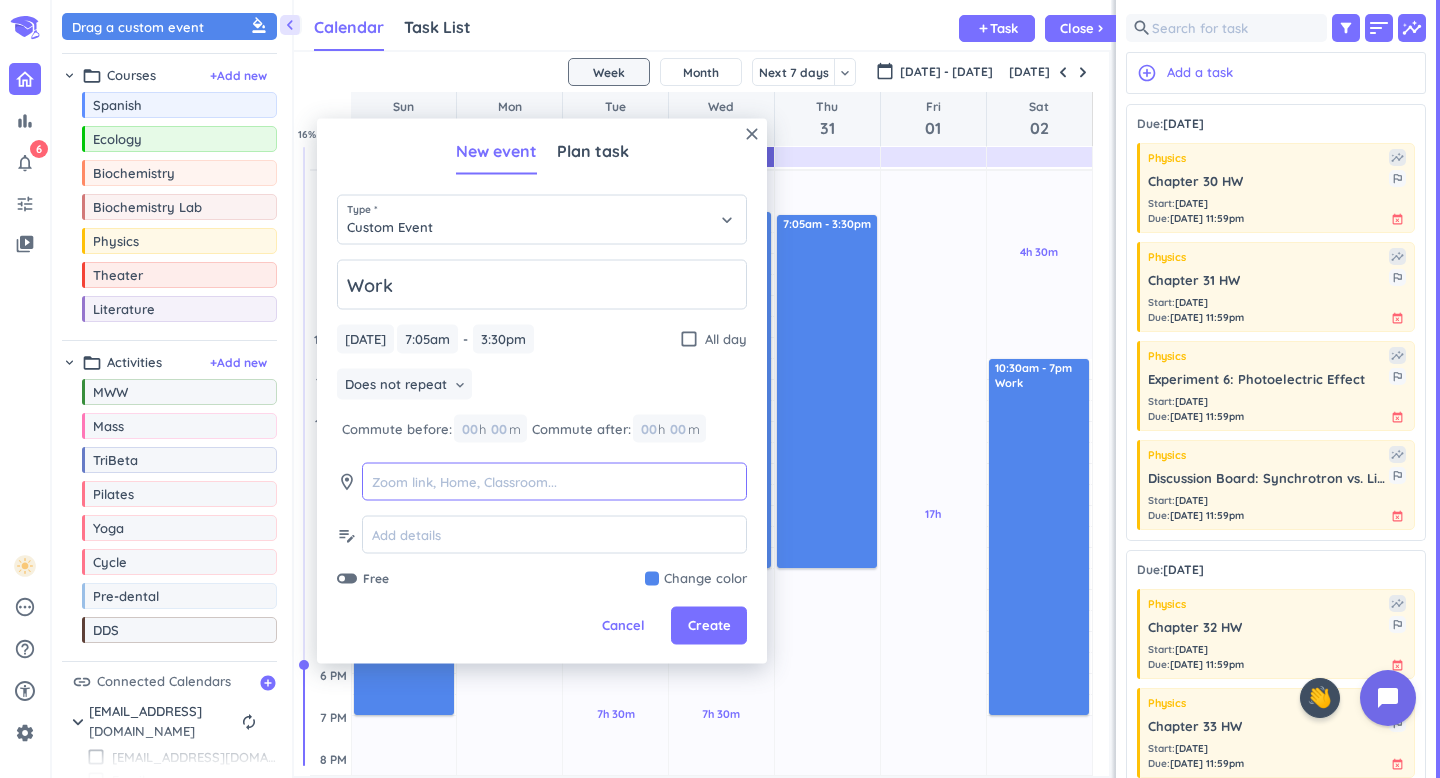 click at bounding box center [554, 482] 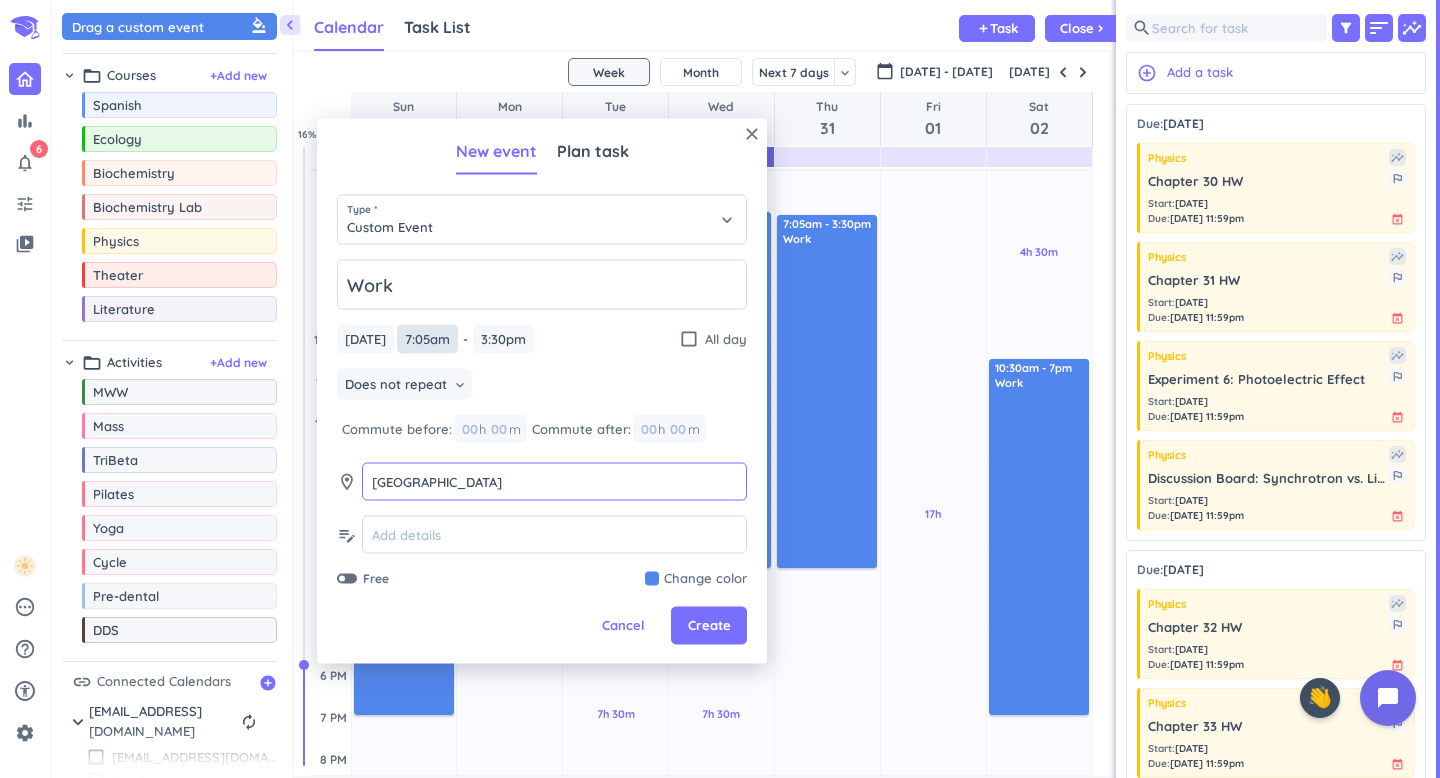 type on "[GEOGRAPHIC_DATA]" 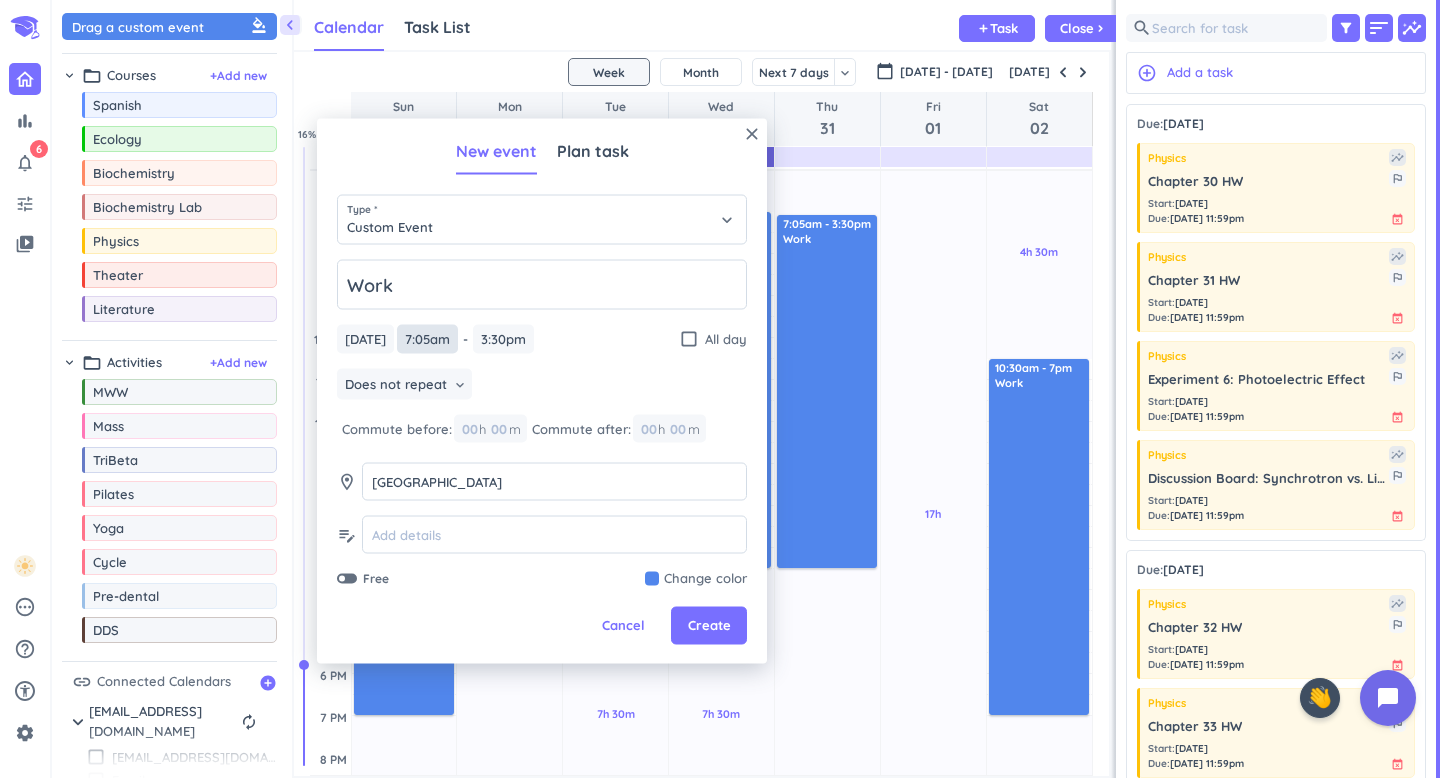 click on "7:05am" at bounding box center [427, 339] 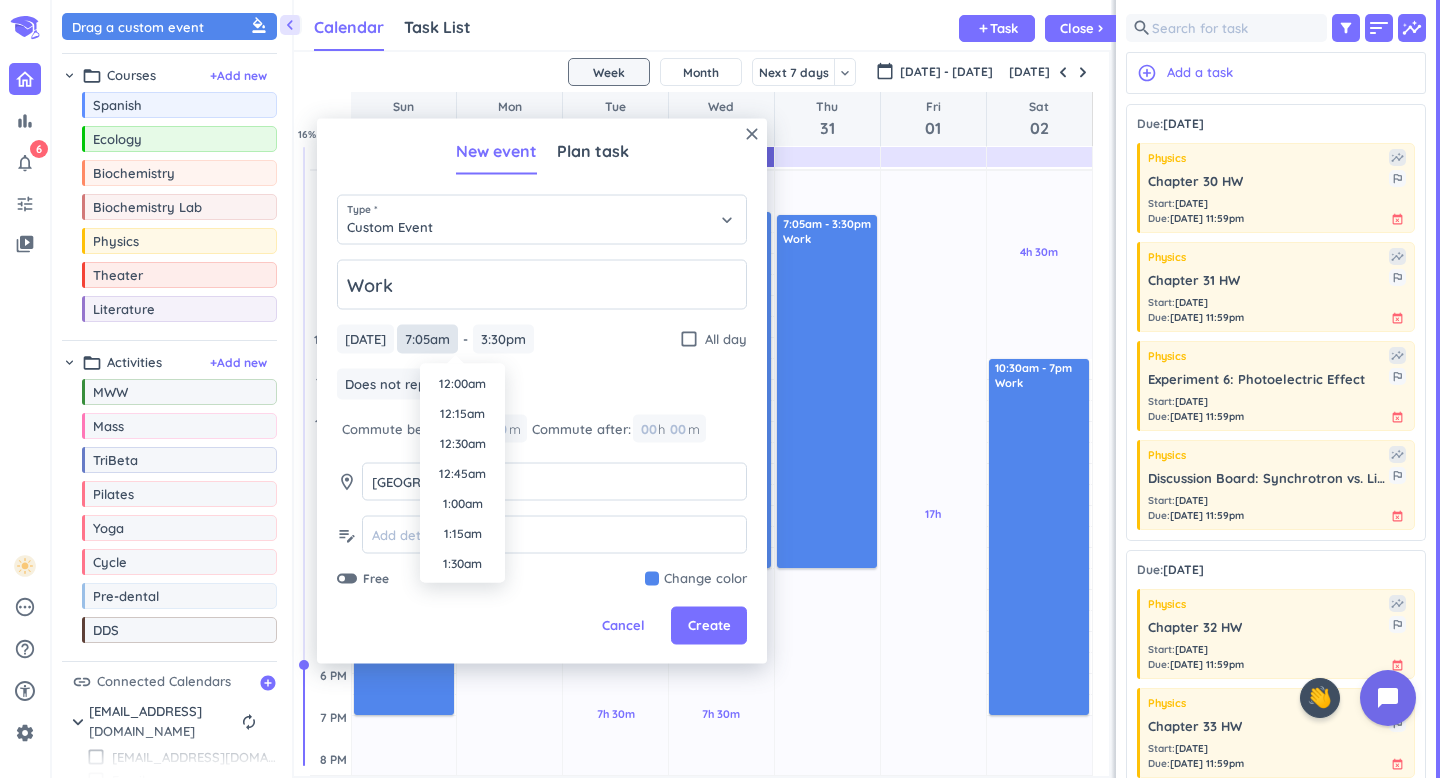 scroll, scrollTop: 750, scrollLeft: 0, axis: vertical 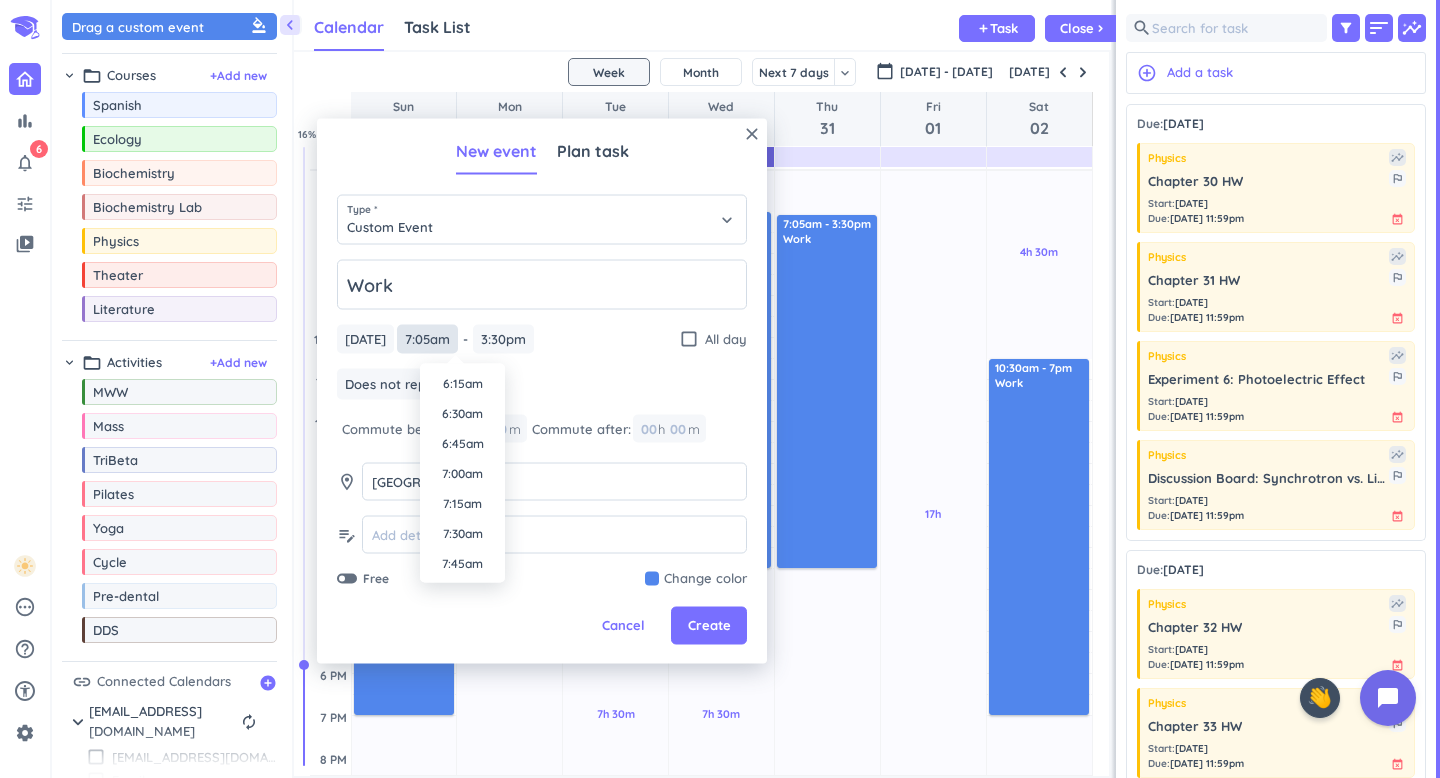click on "7:05am" at bounding box center [427, 339] 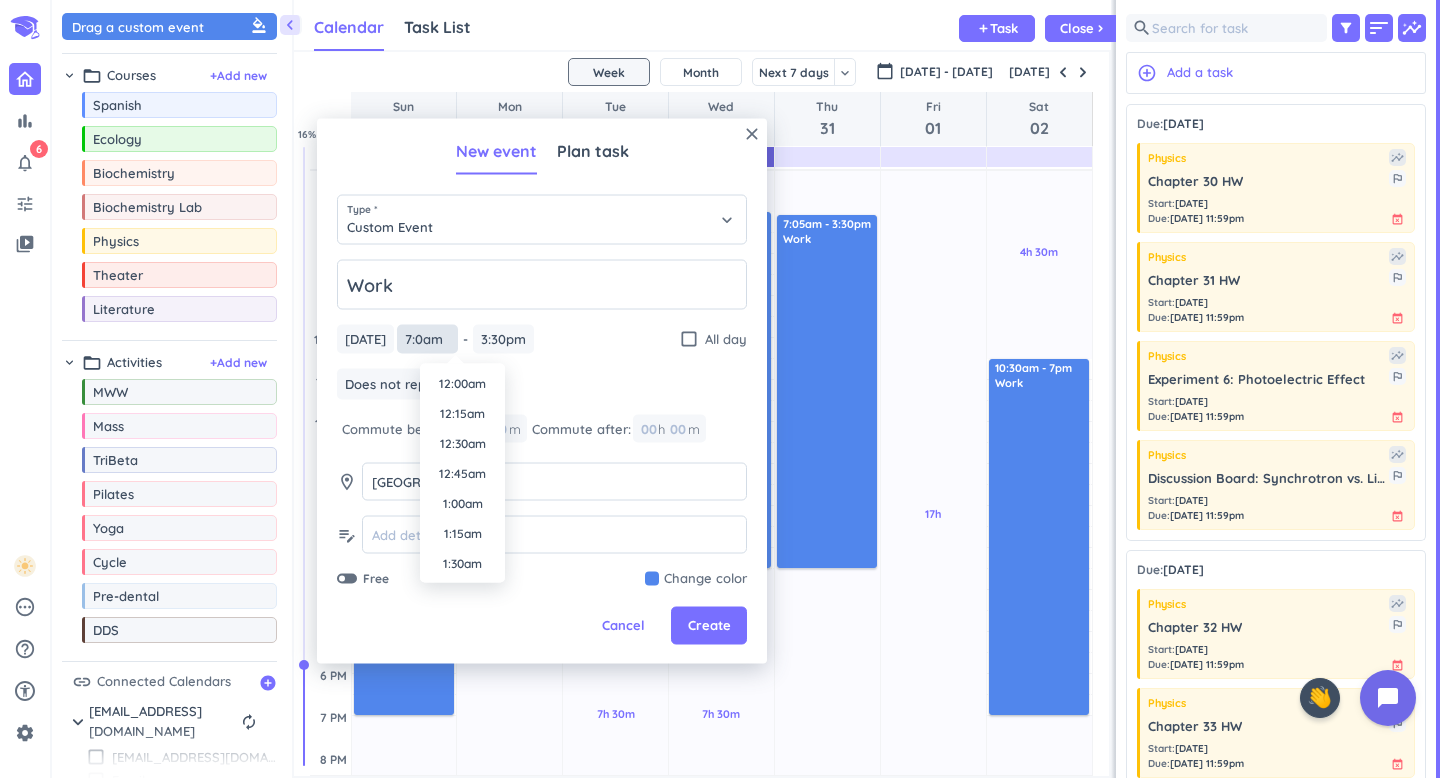 scroll, scrollTop: 750, scrollLeft: 0, axis: vertical 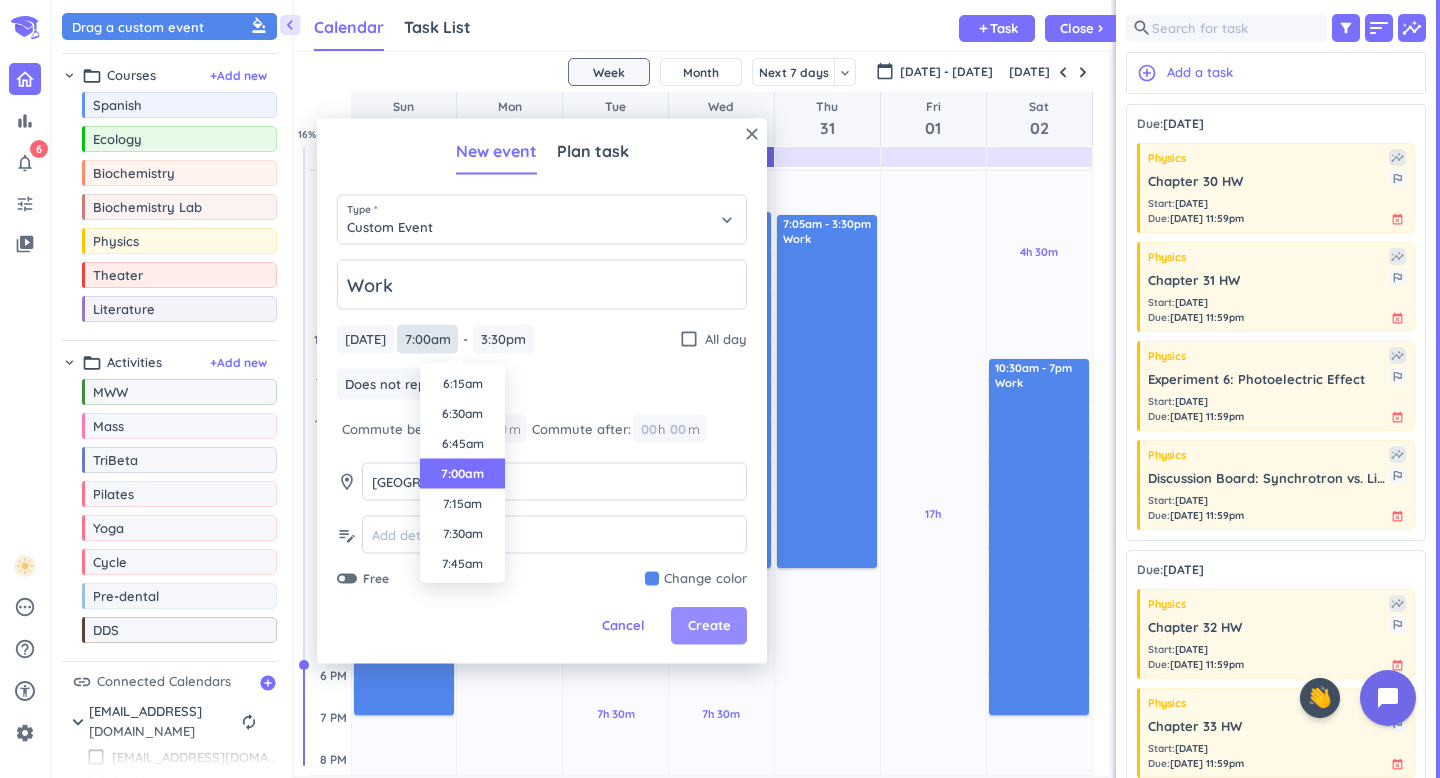 type on "7:00am" 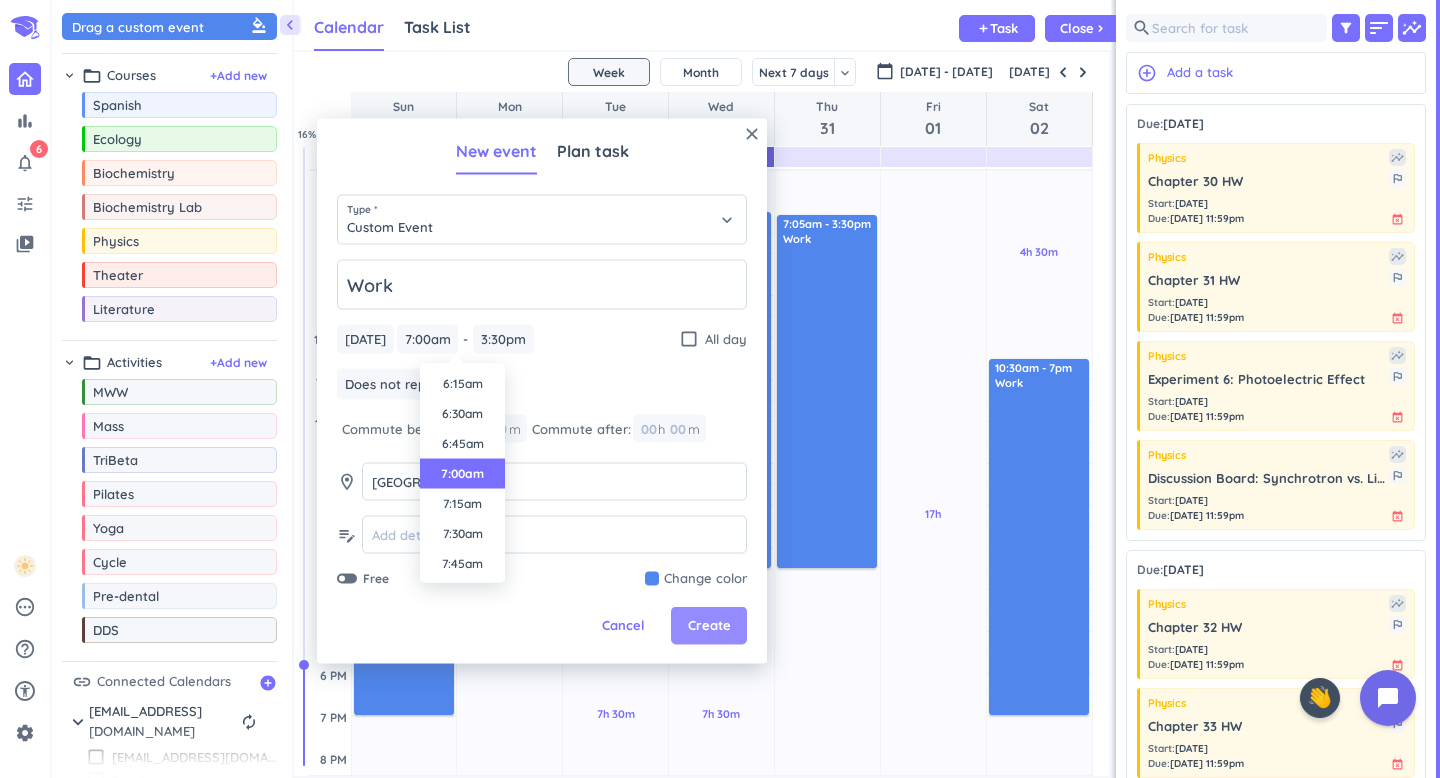 click on "Create" at bounding box center (709, 626) 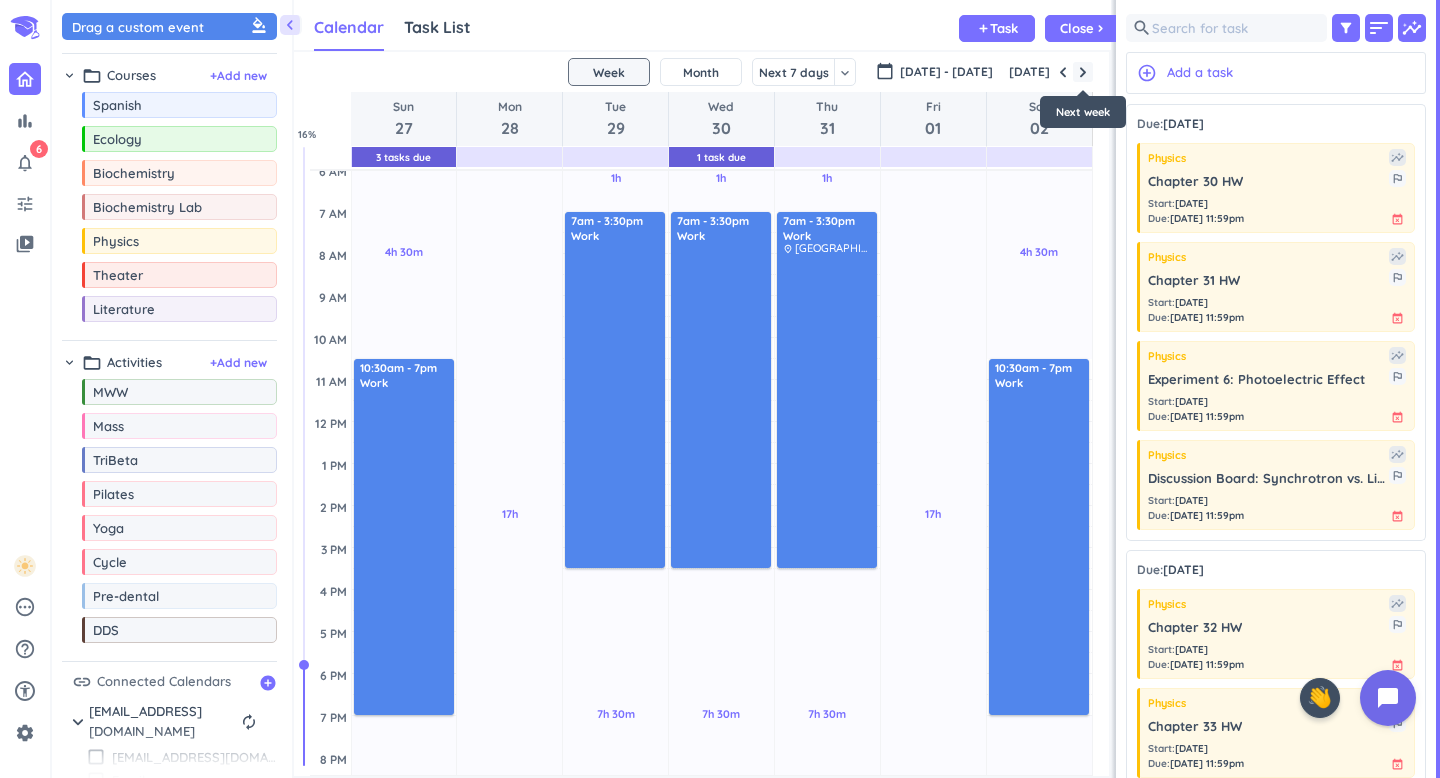 click at bounding box center (1083, 72) 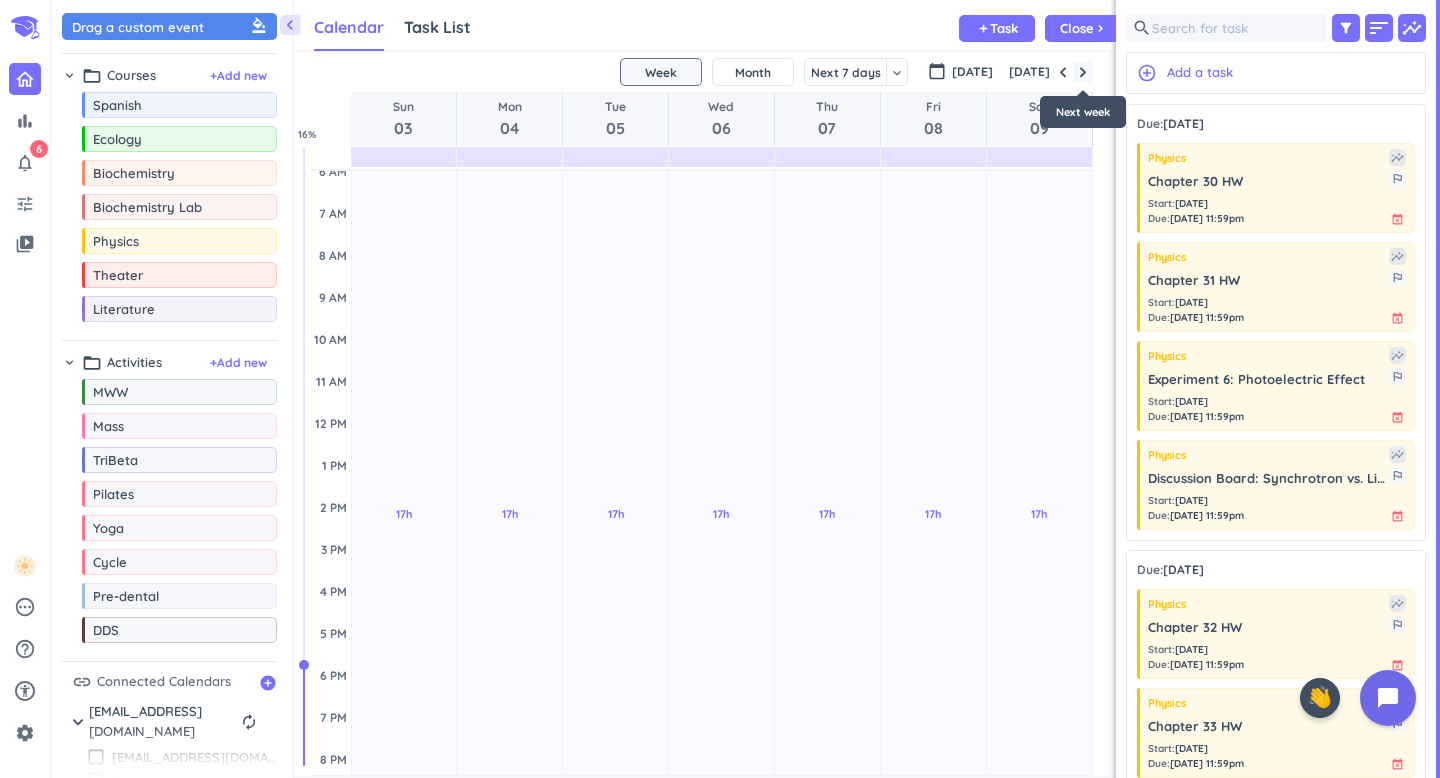 click at bounding box center [1083, 72] 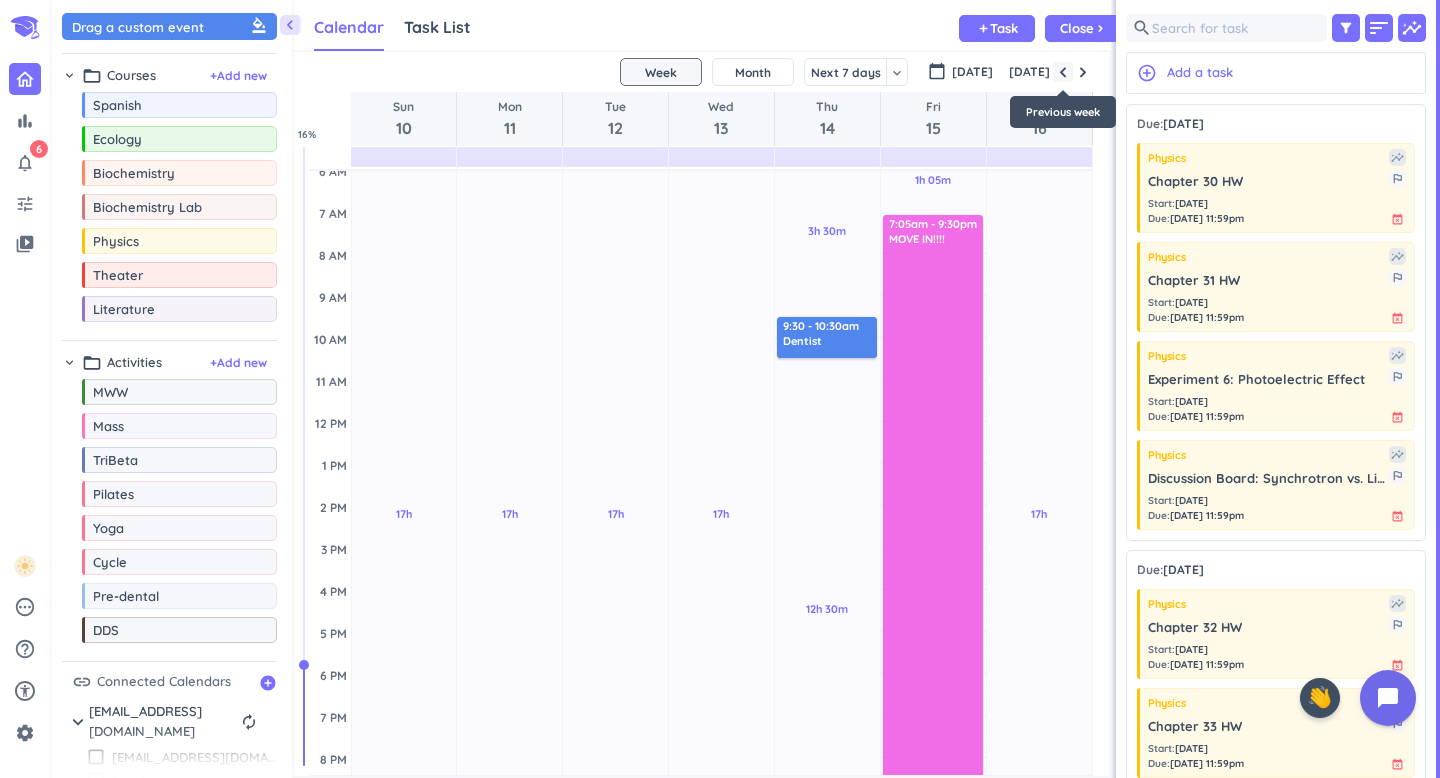 click at bounding box center [1063, 72] 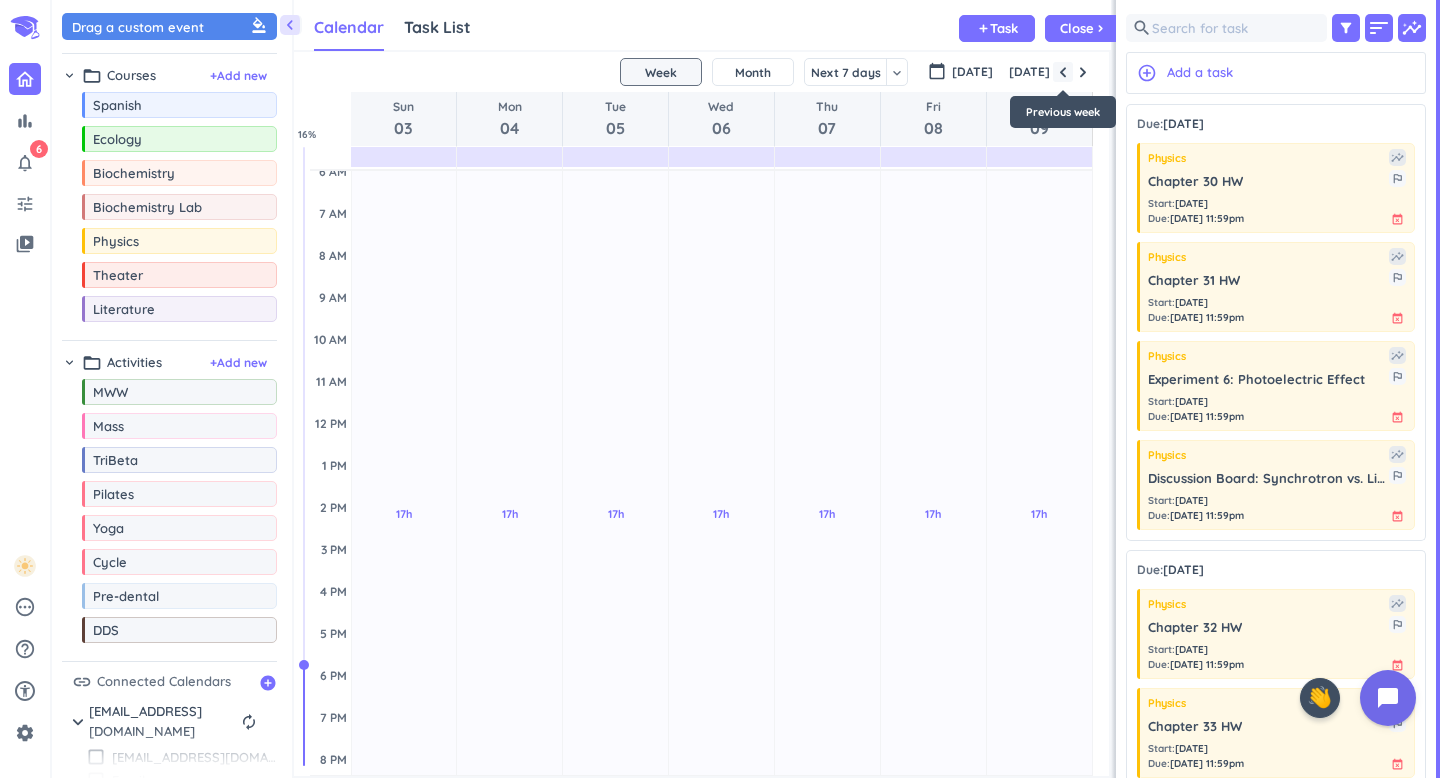 click at bounding box center (1063, 72) 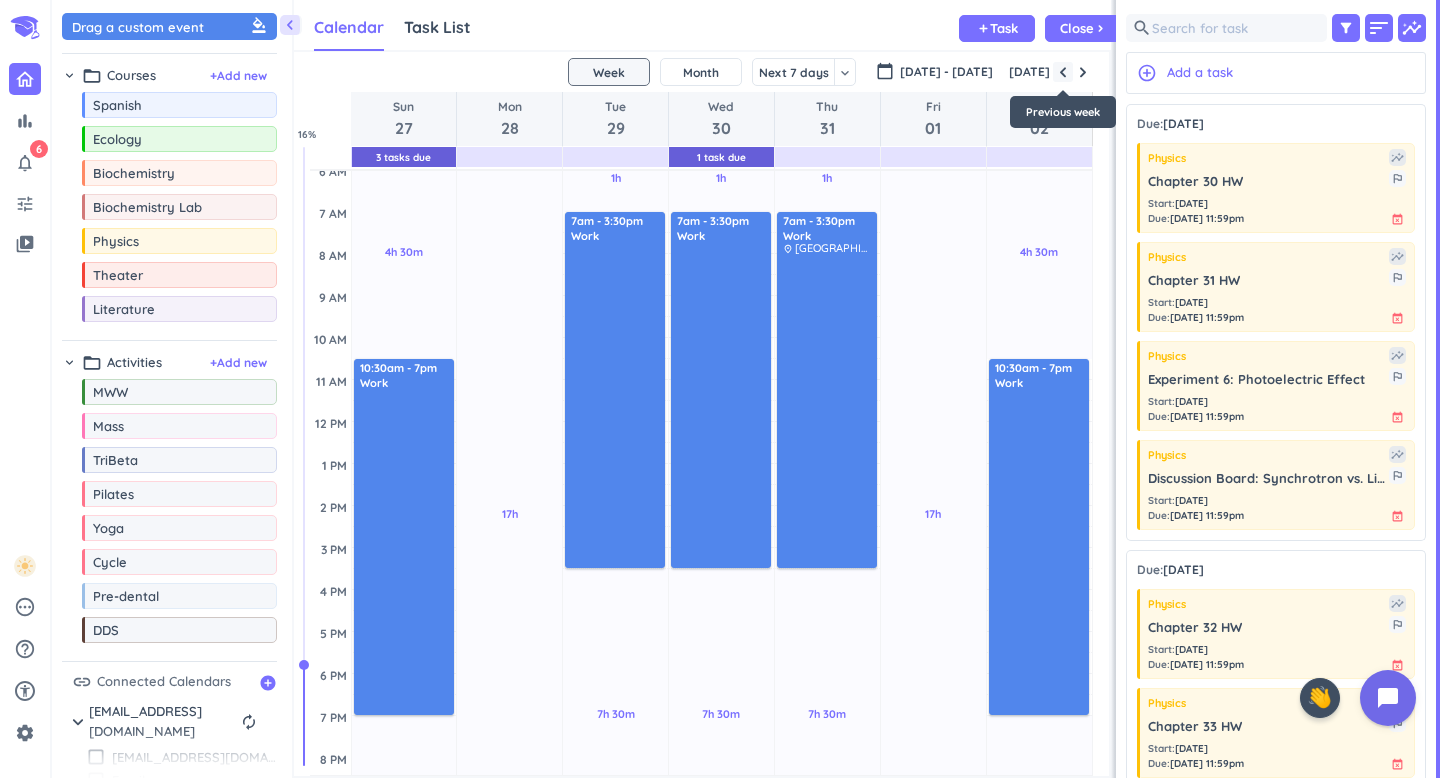 click at bounding box center [1063, 72] 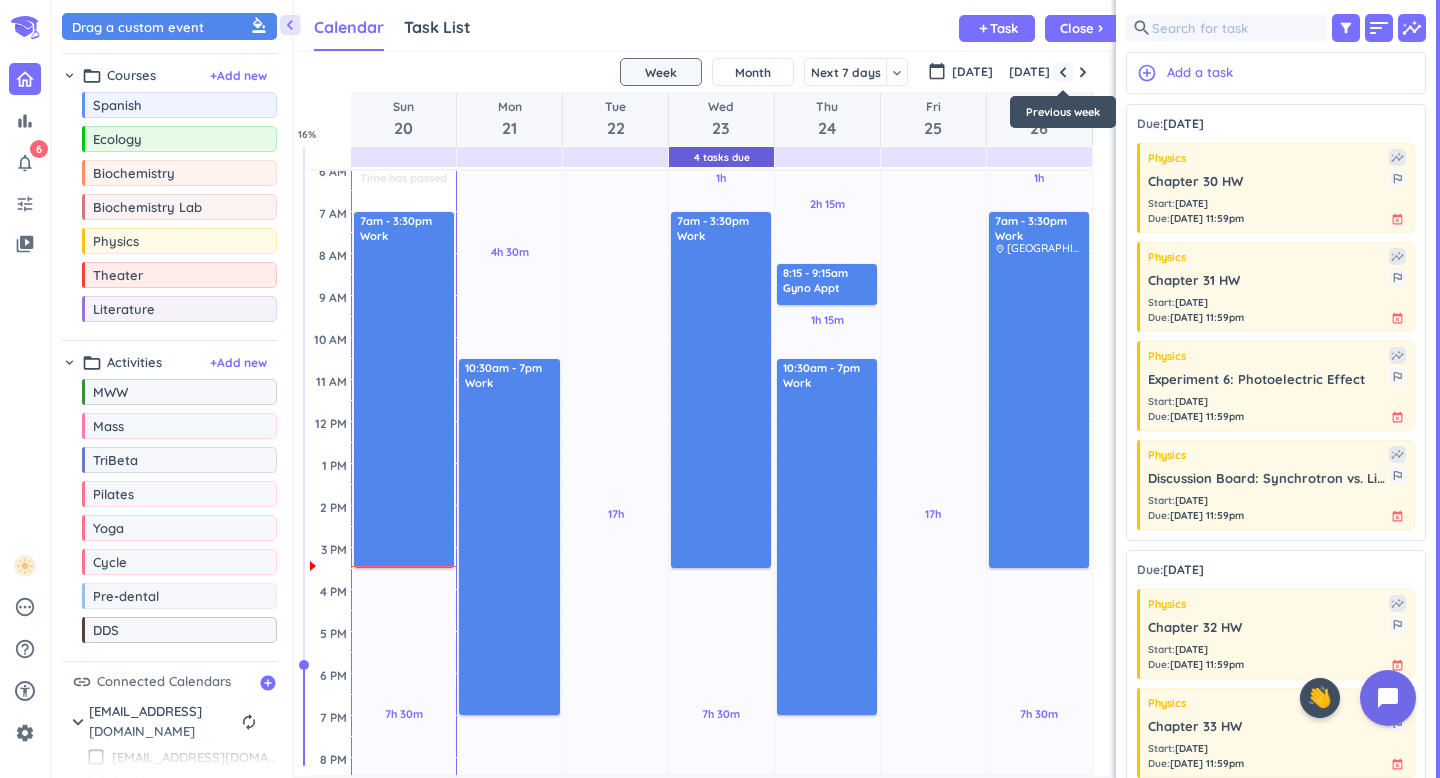 click at bounding box center [1063, 72] 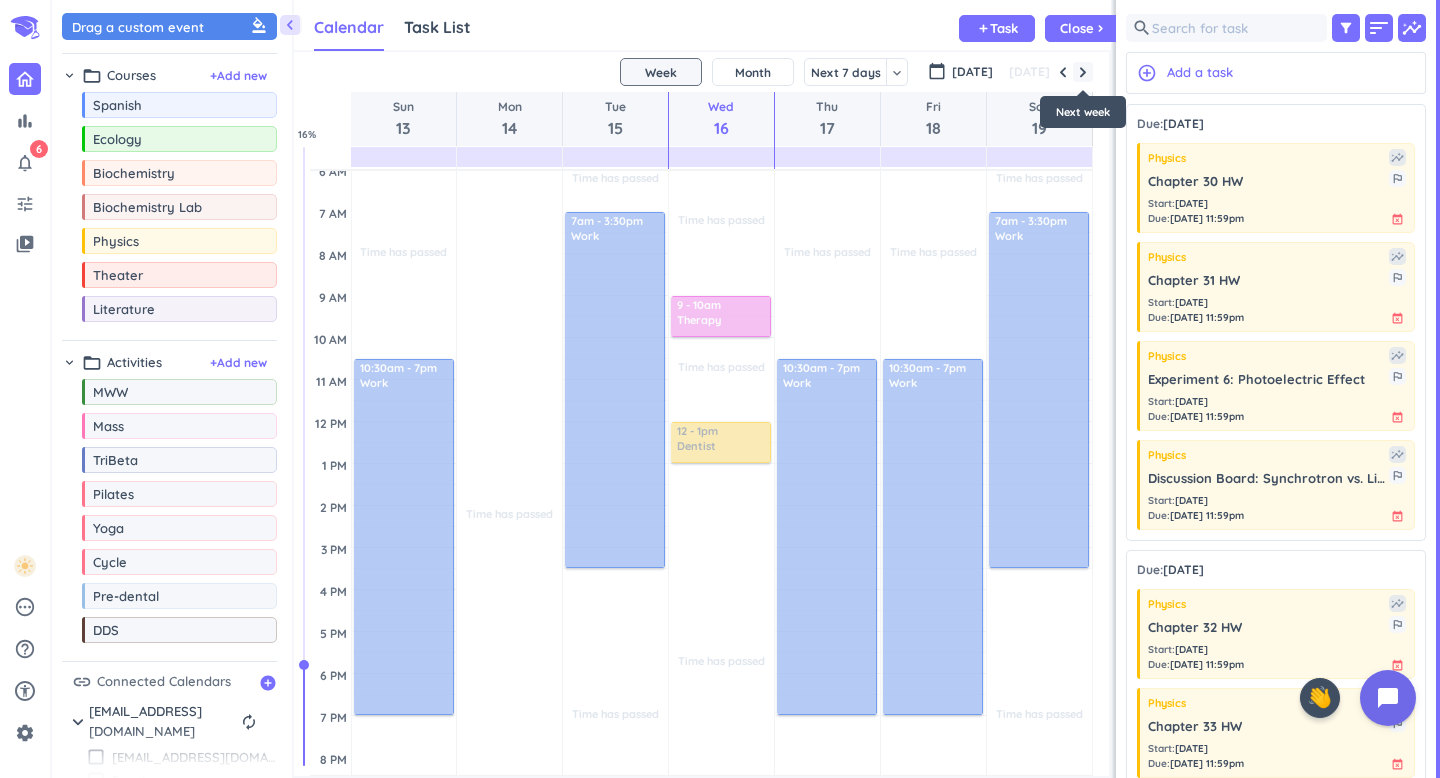 click at bounding box center [1083, 72] 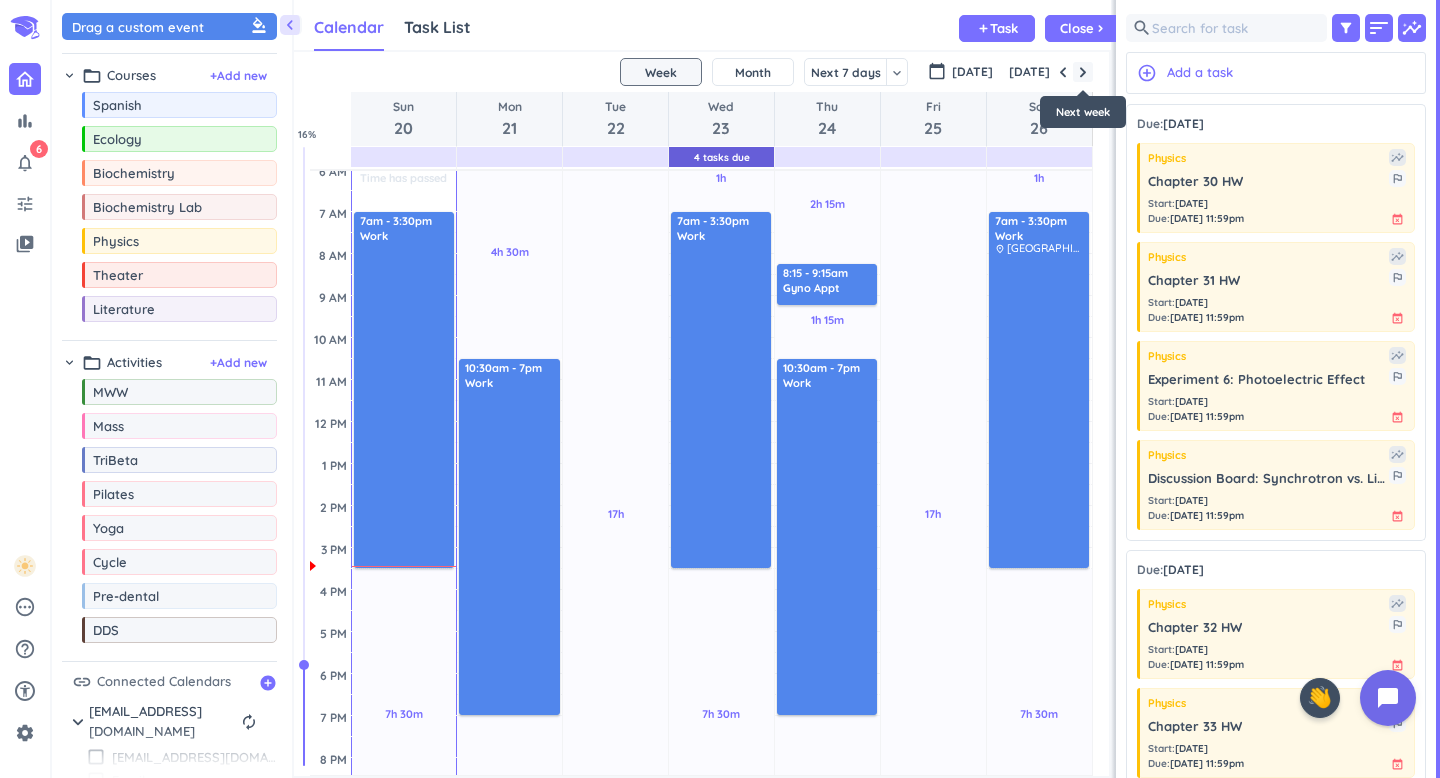 click at bounding box center [1083, 72] 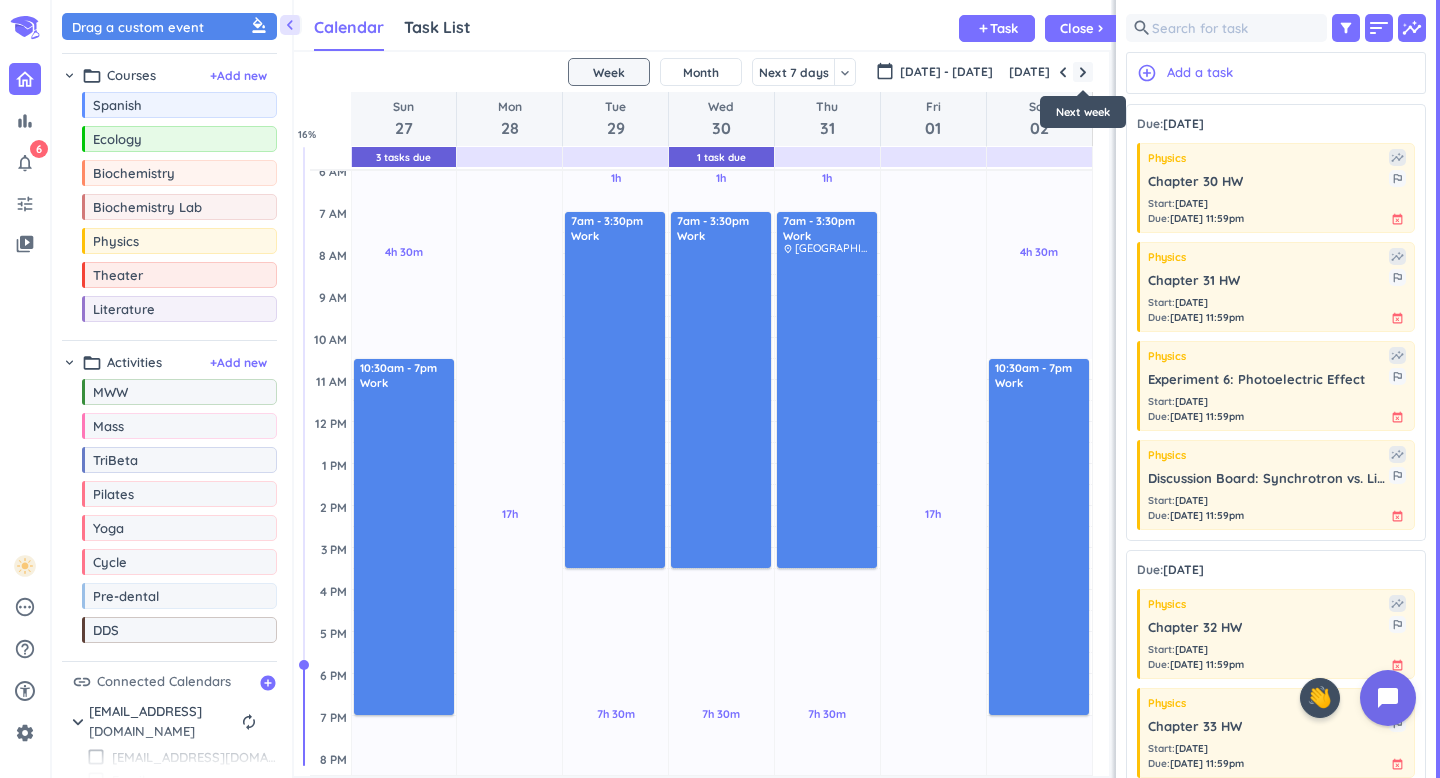 click at bounding box center [1083, 72] 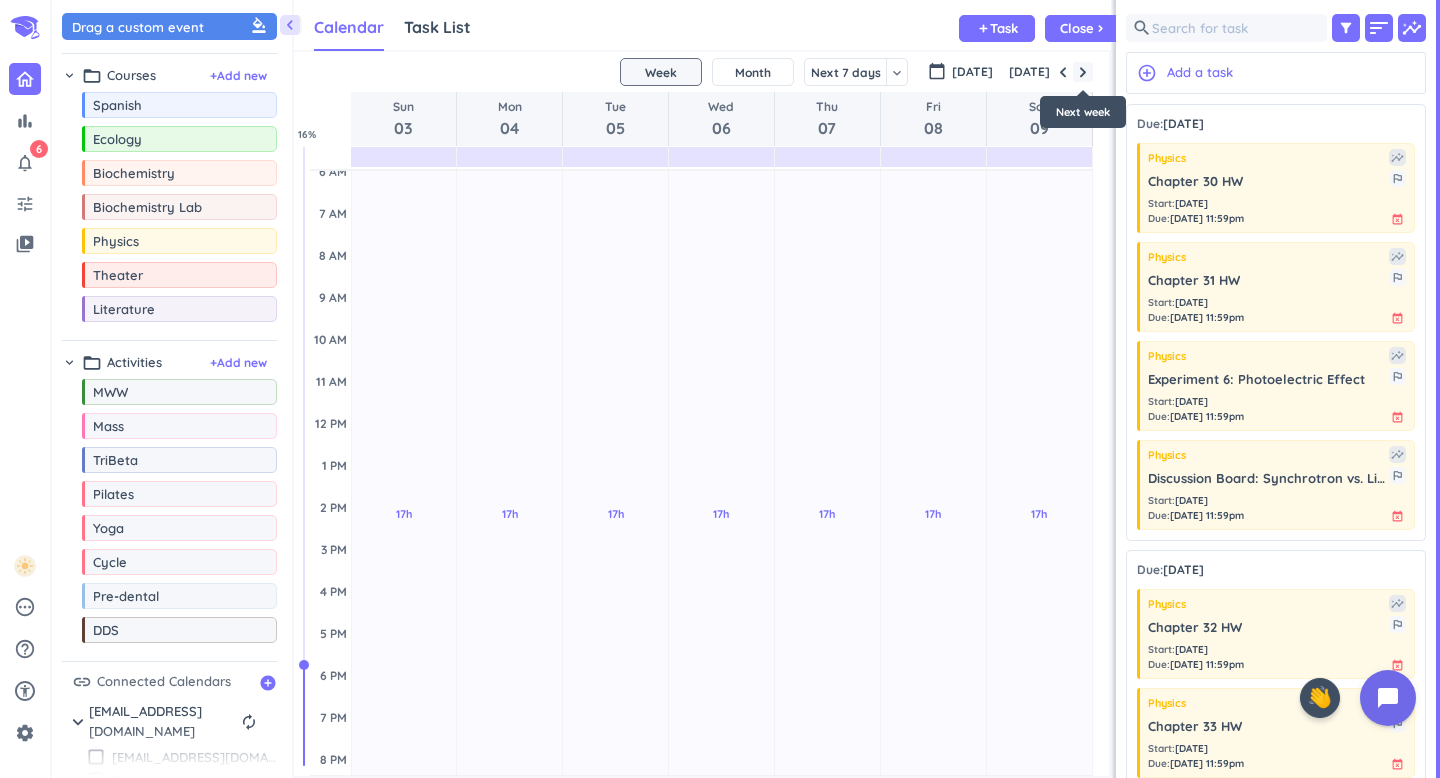 click at bounding box center (1083, 72) 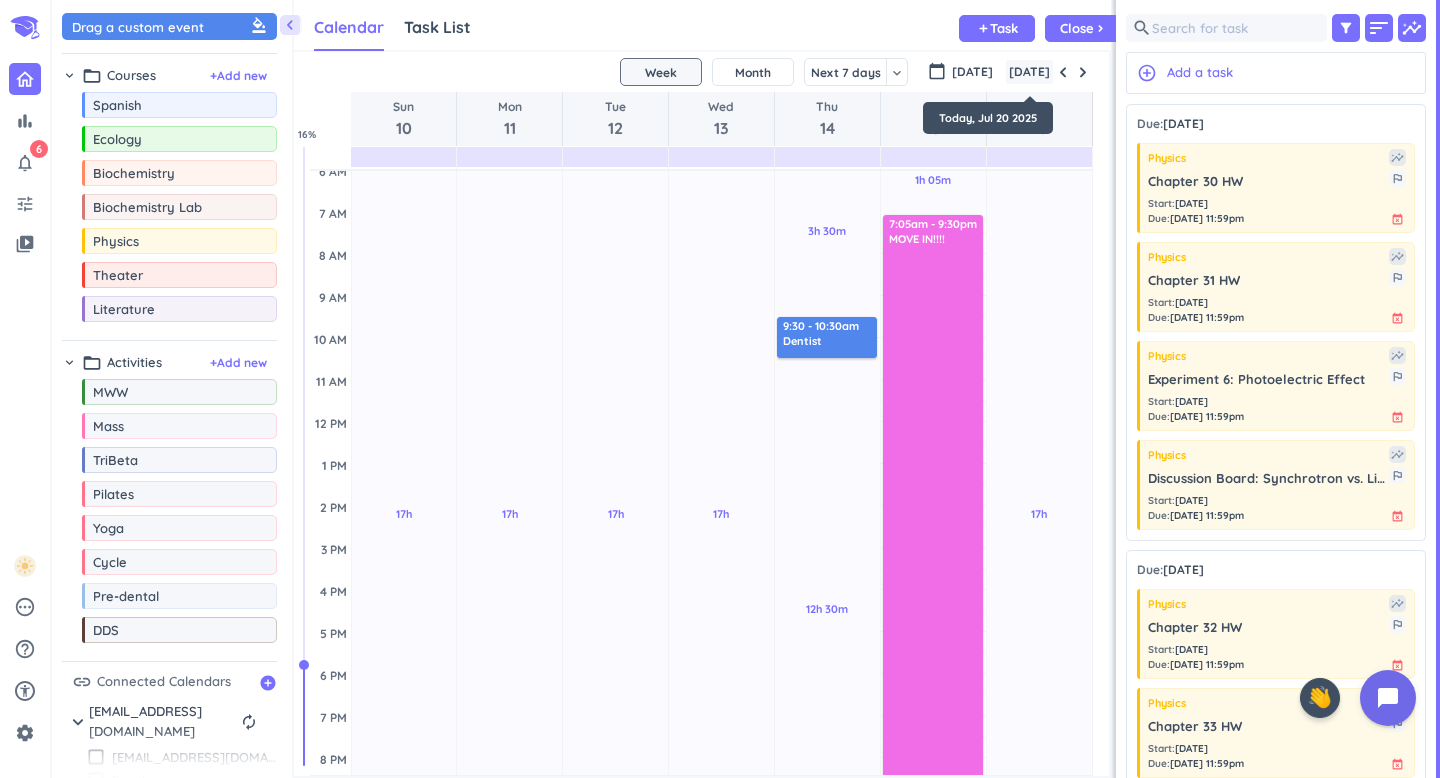 click on "[DATE]" at bounding box center [1029, 72] 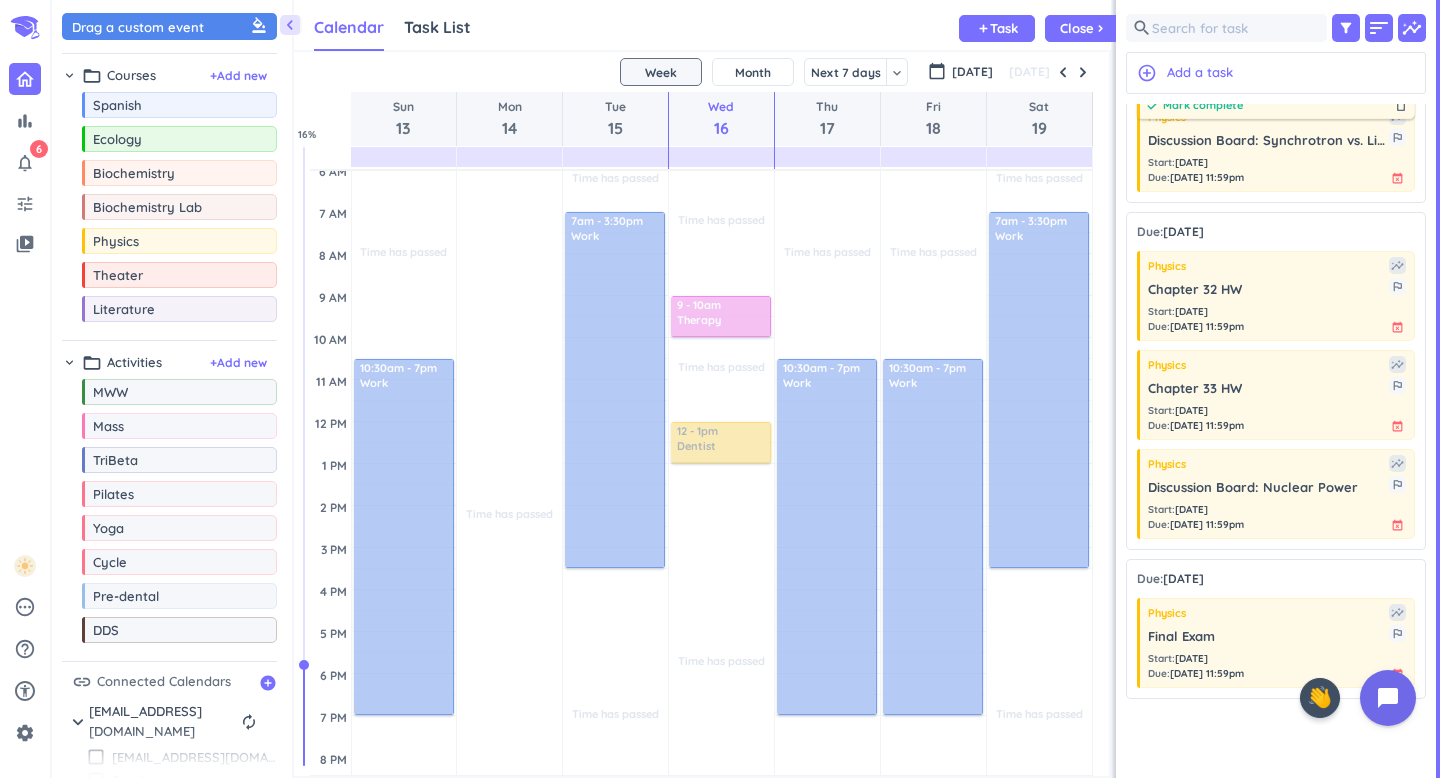 scroll, scrollTop: 0, scrollLeft: 0, axis: both 